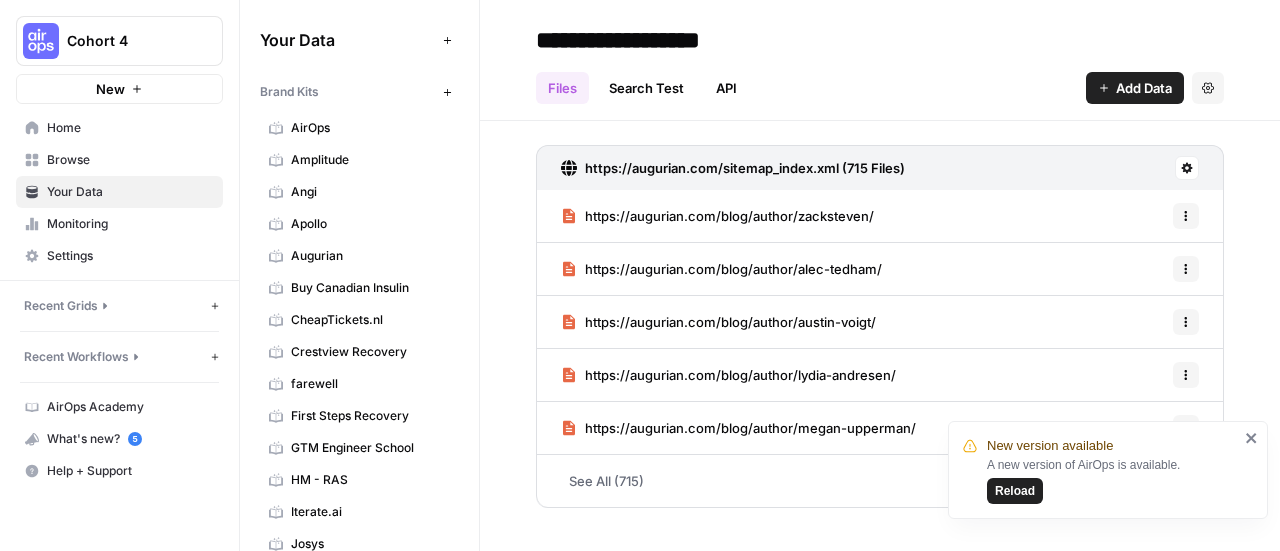 scroll, scrollTop: 0, scrollLeft: 0, axis: both 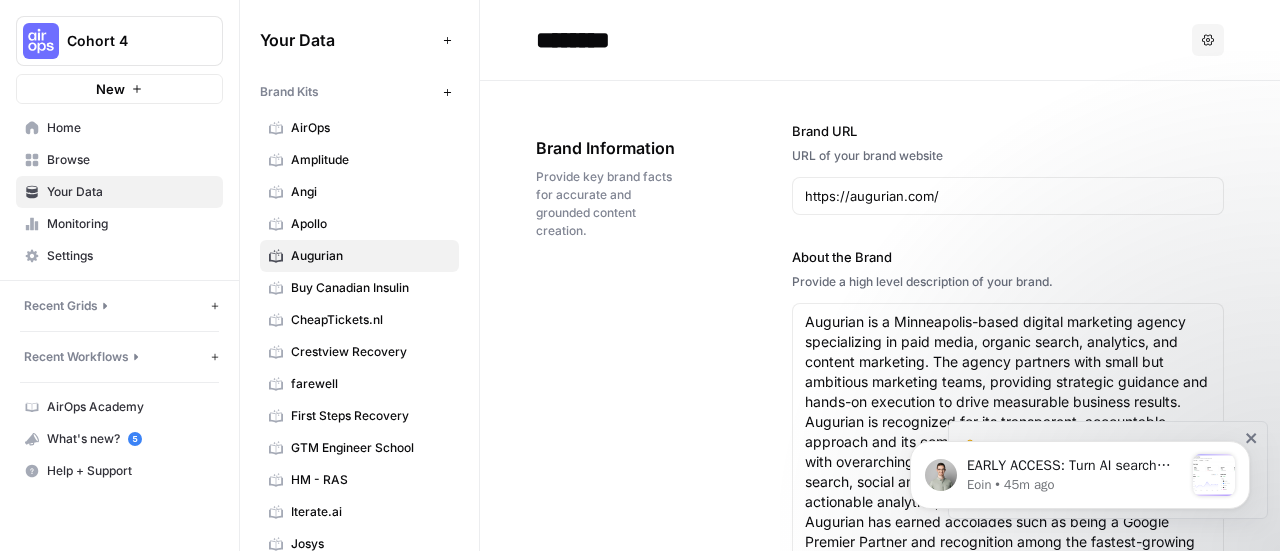 click on "New" at bounding box center (119, 89) 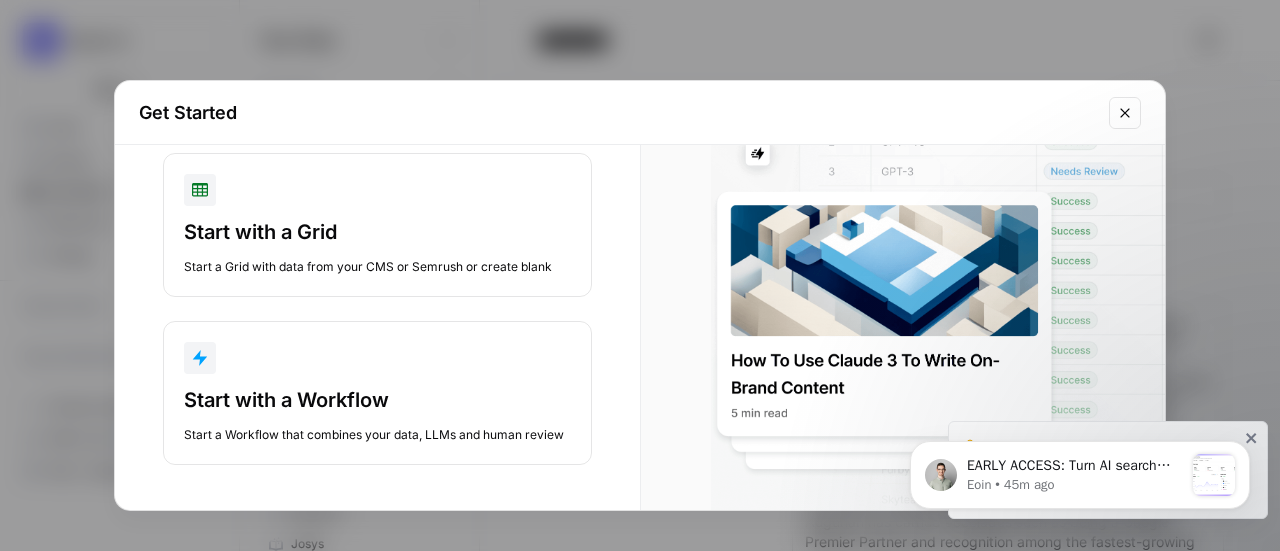 scroll, scrollTop: 0, scrollLeft: 0, axis: both 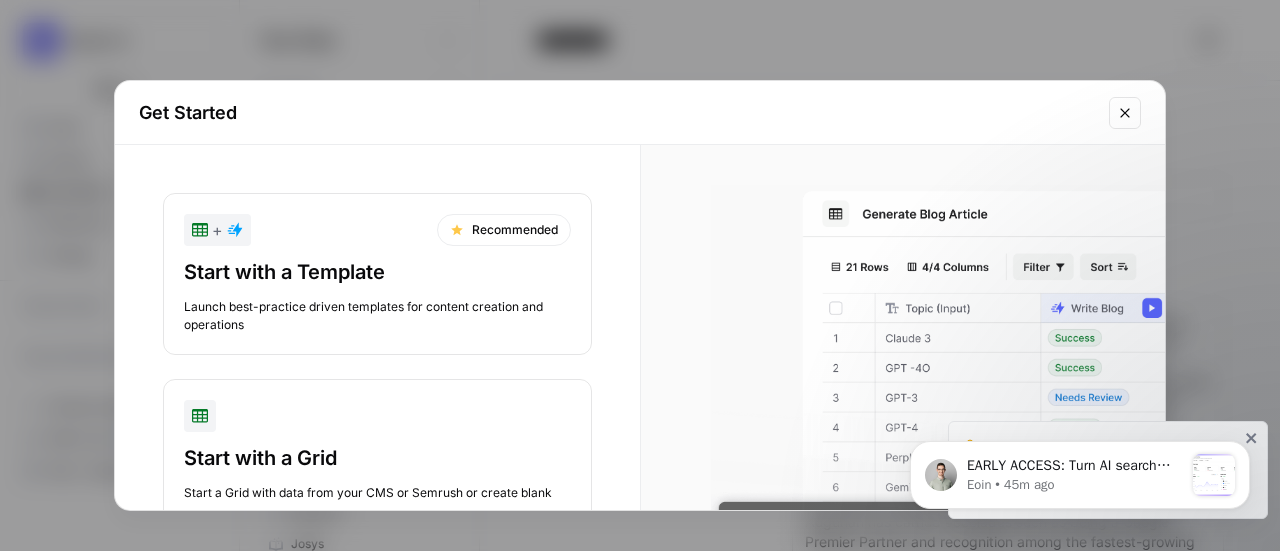 click on "Start with a Template" at bounding box center [377, 272] 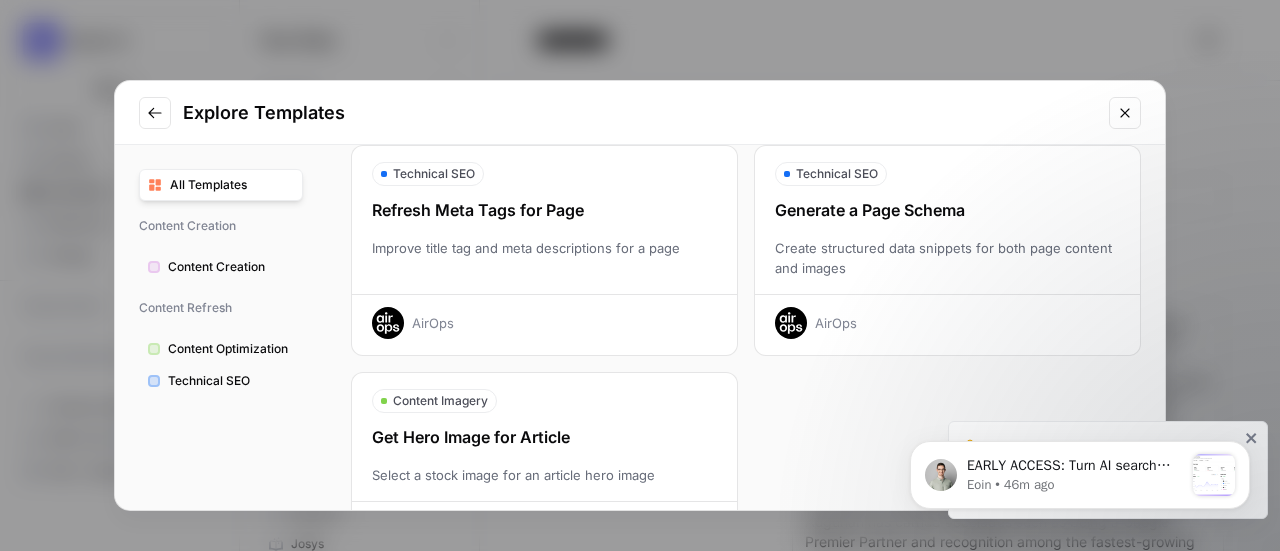 scroll, scrollTop: 808, scrollLeft: 0, axis: vertical 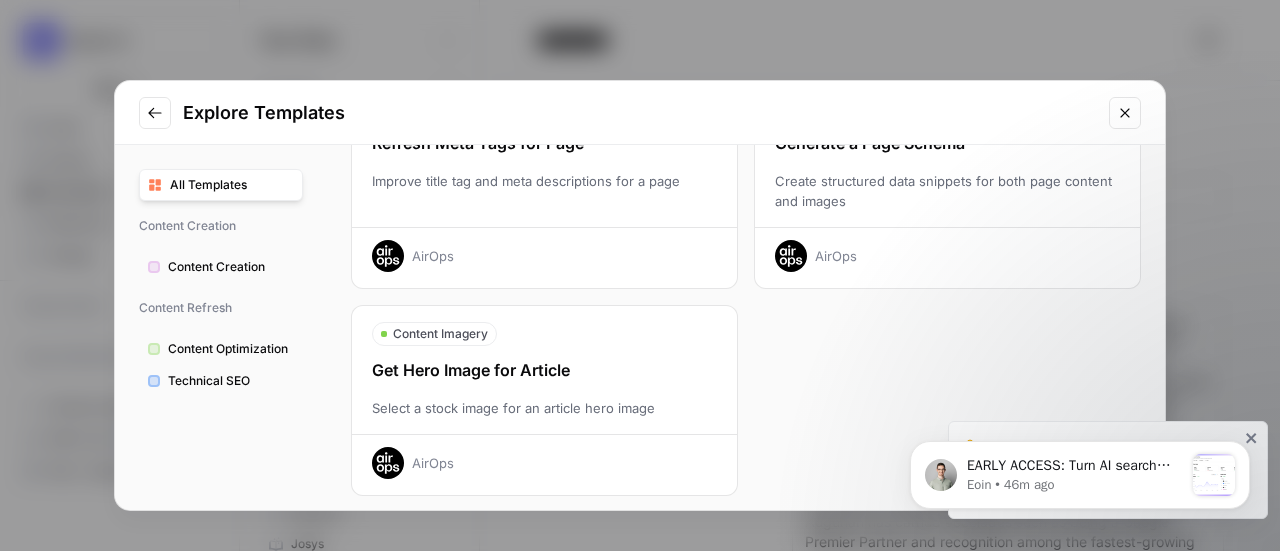 click 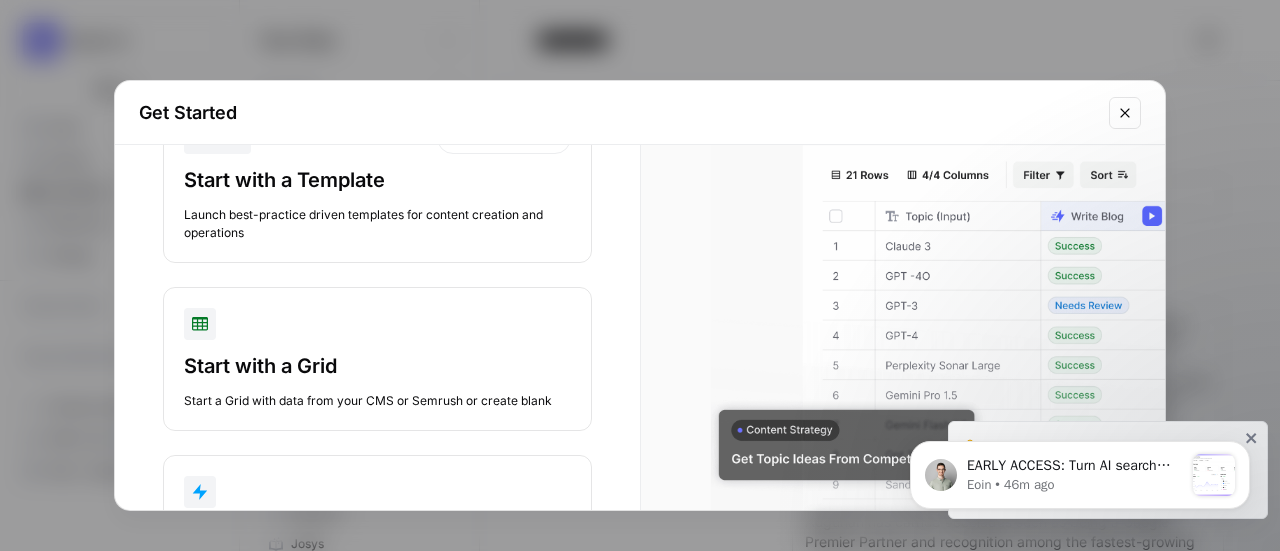 scroll, scrollTop: 226, scrollLeft: 0, axis: vertical 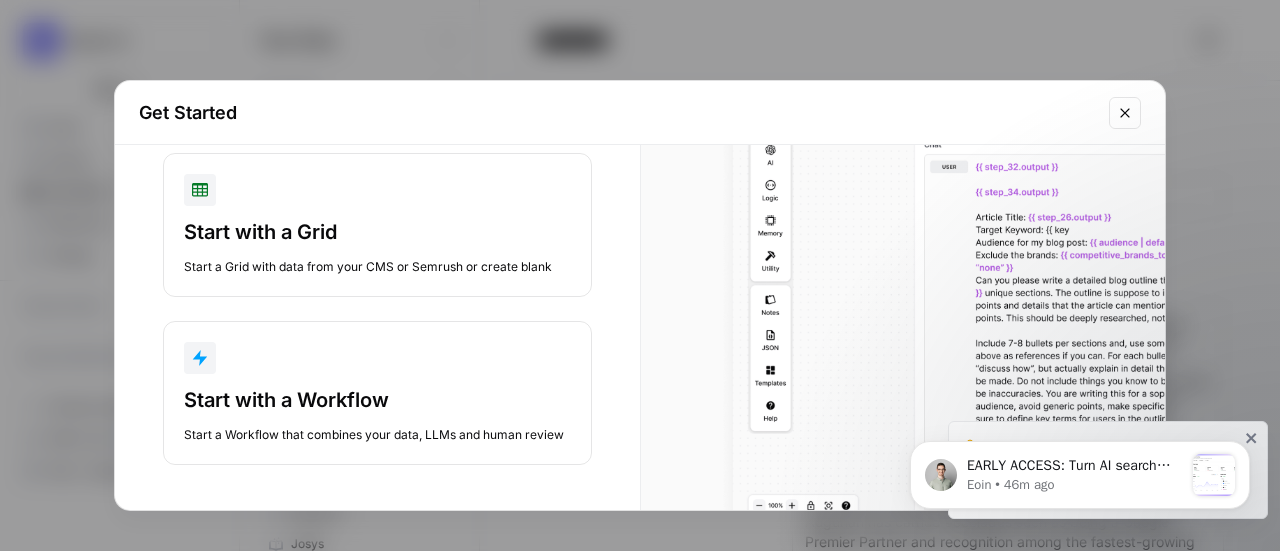 click on "Start with a Workflow" at bounding box center [377, 400] 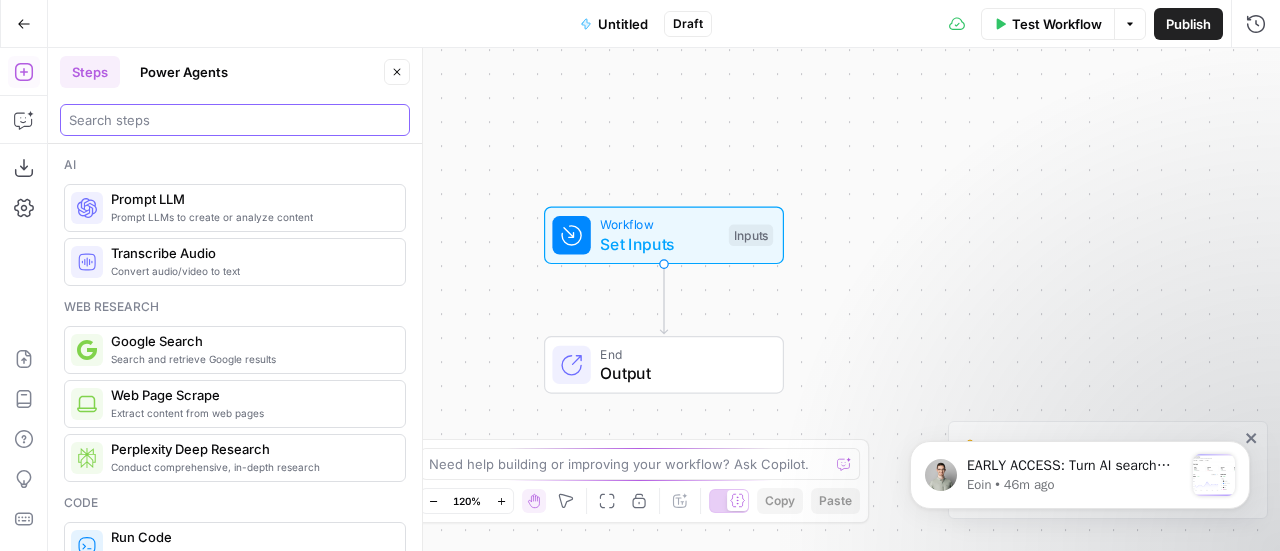 click at bounding box center (235, 120) 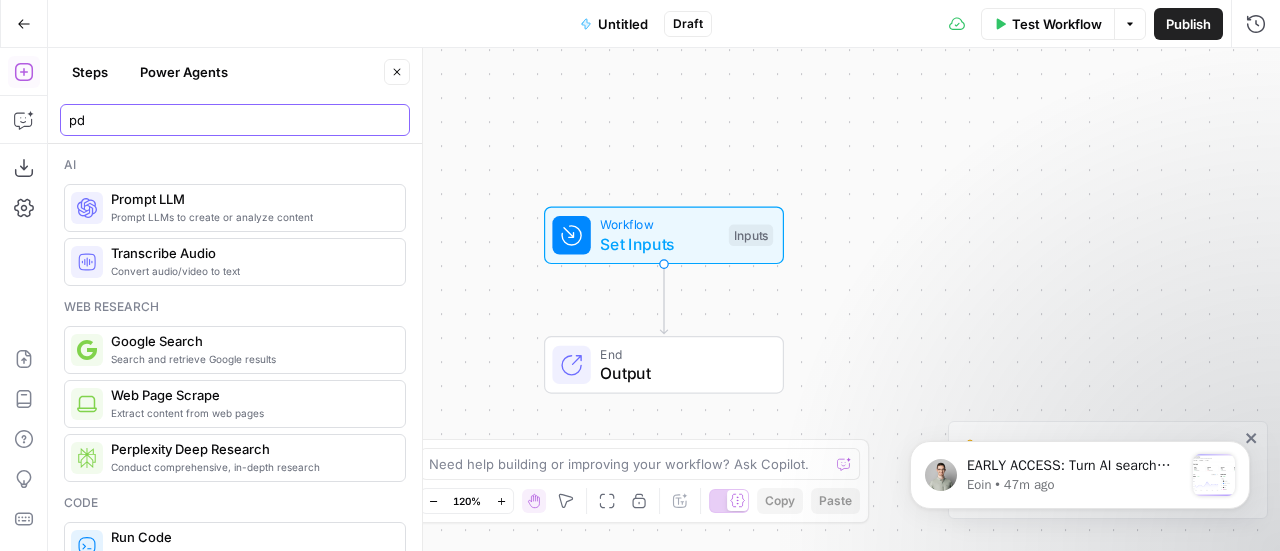 type on "pdp" 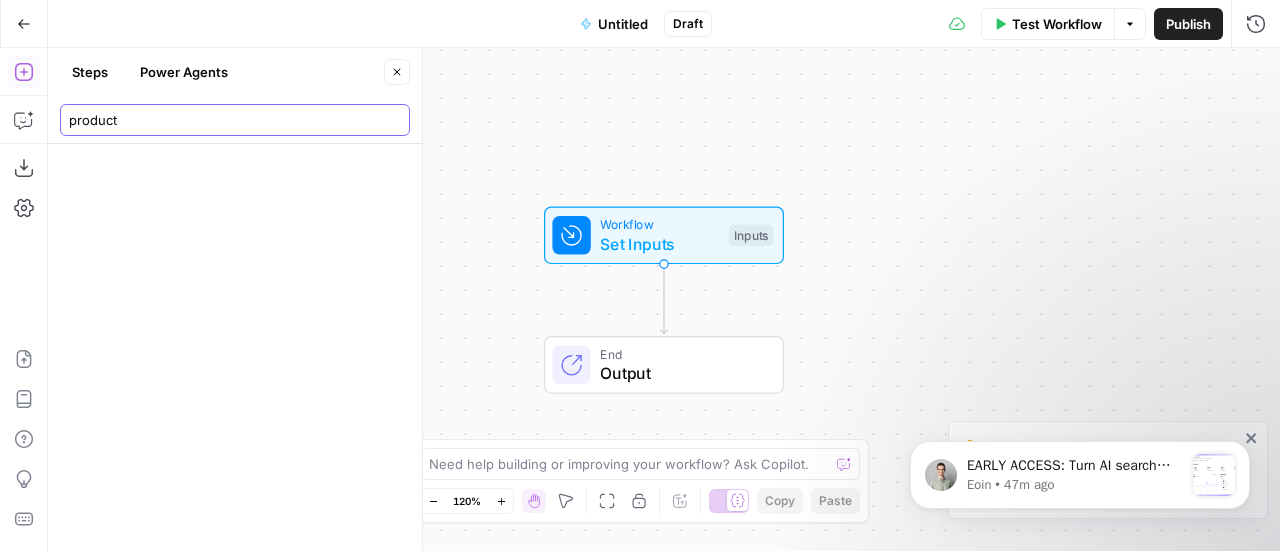 type on "product" 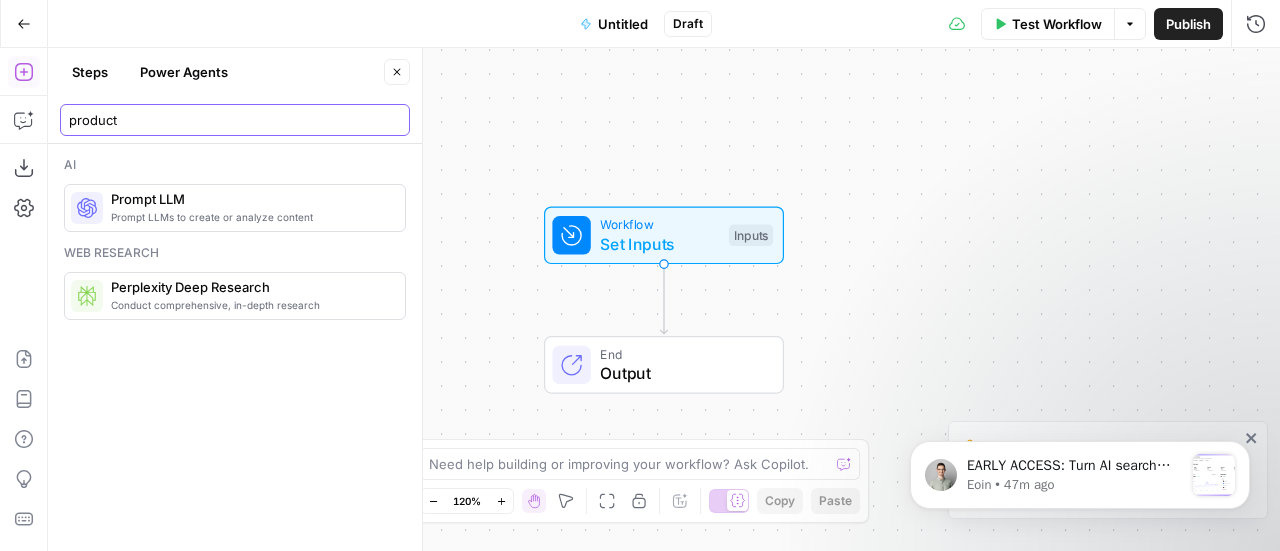 type 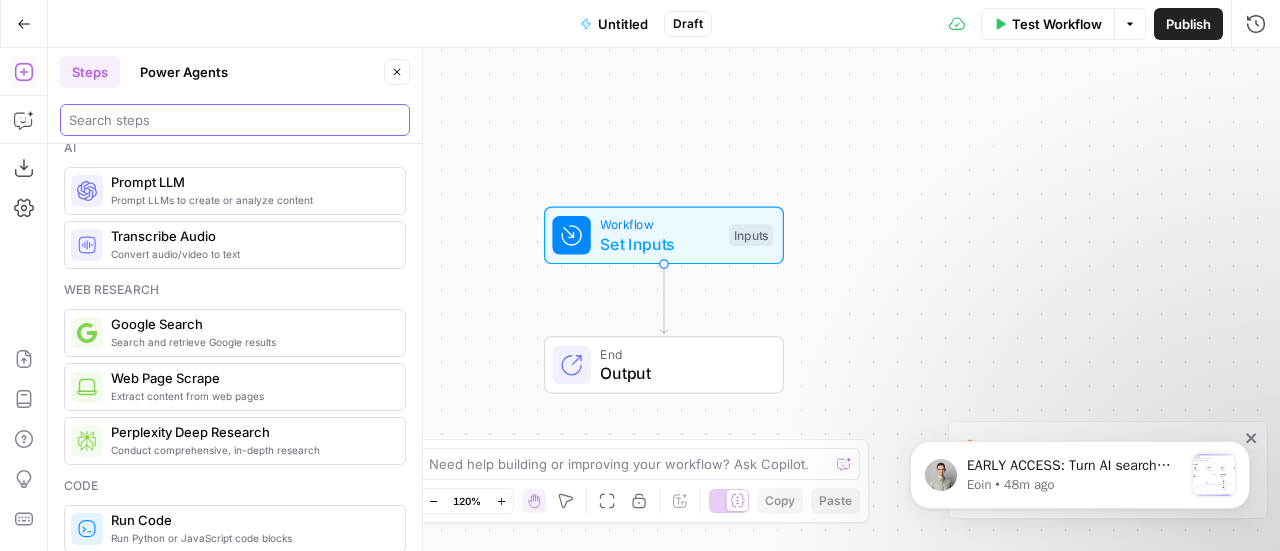 scroll, scrollTop: 0, scrollLeft: 0, axis: both 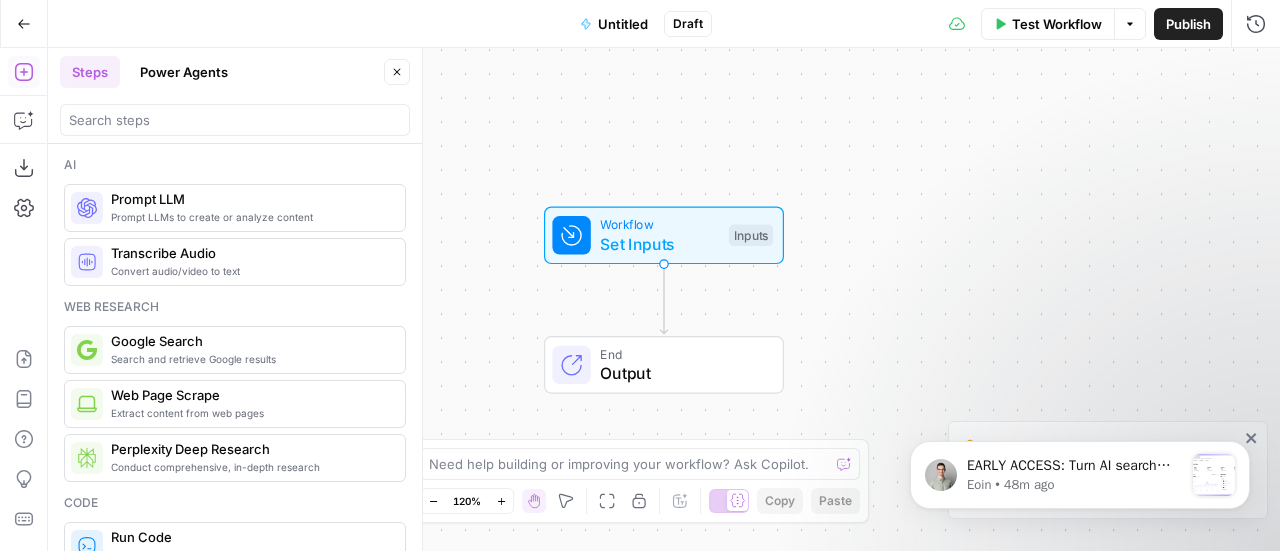 click on "Power Agents" at bounding box center [184, 72] 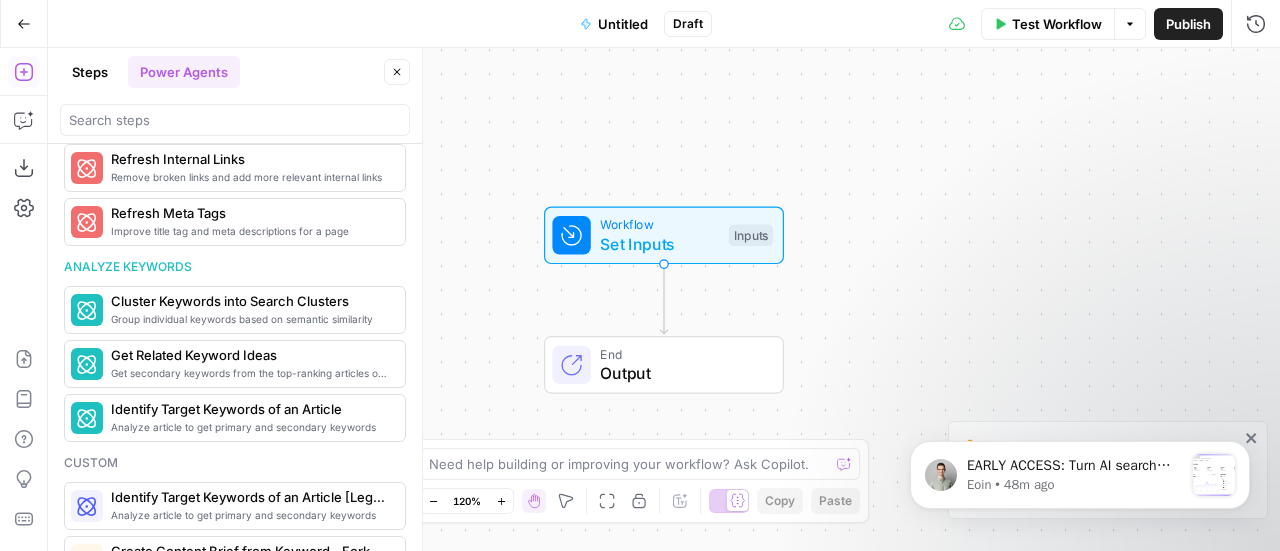 scroll, scrollTop: 1122, scrollLeft: 0, axis: vertical 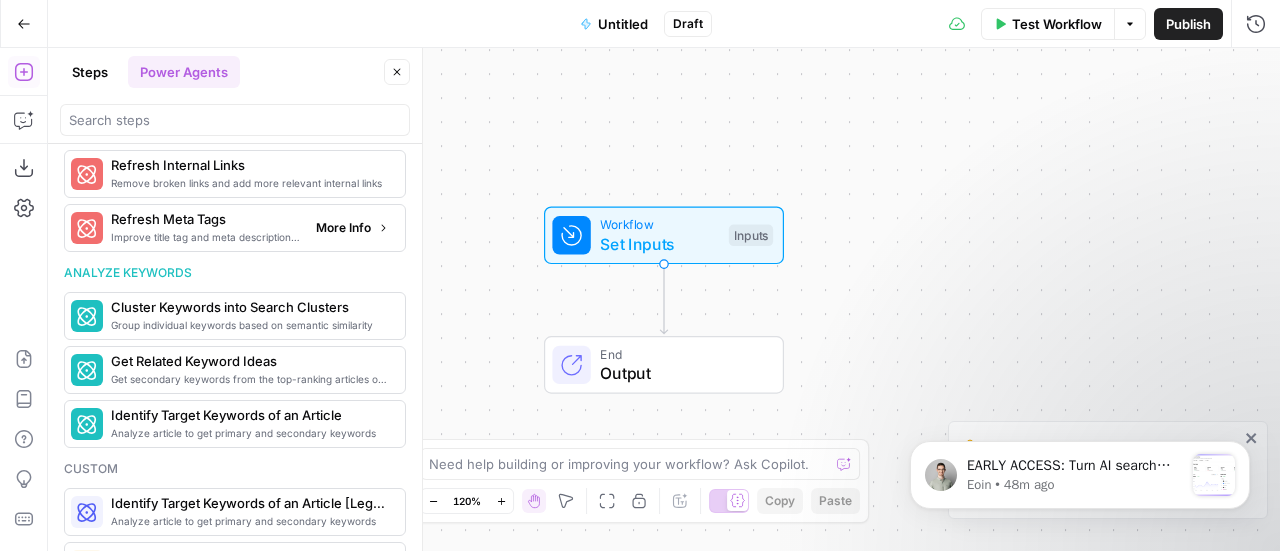 type 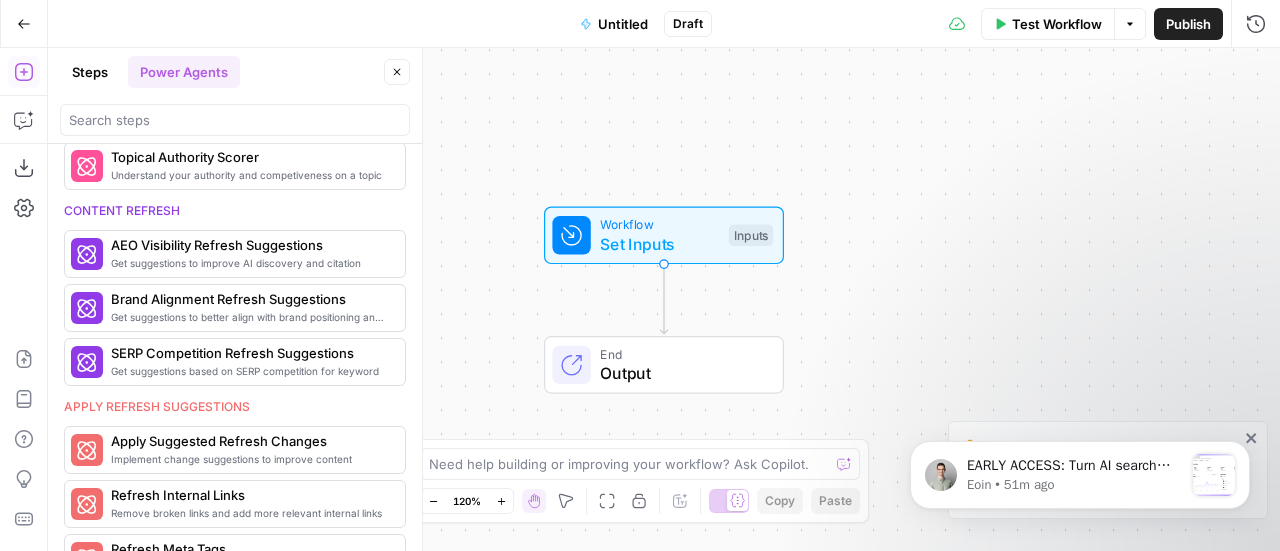 scroll, scrollTop: 800, scrollLeft: 0, axis: vertical 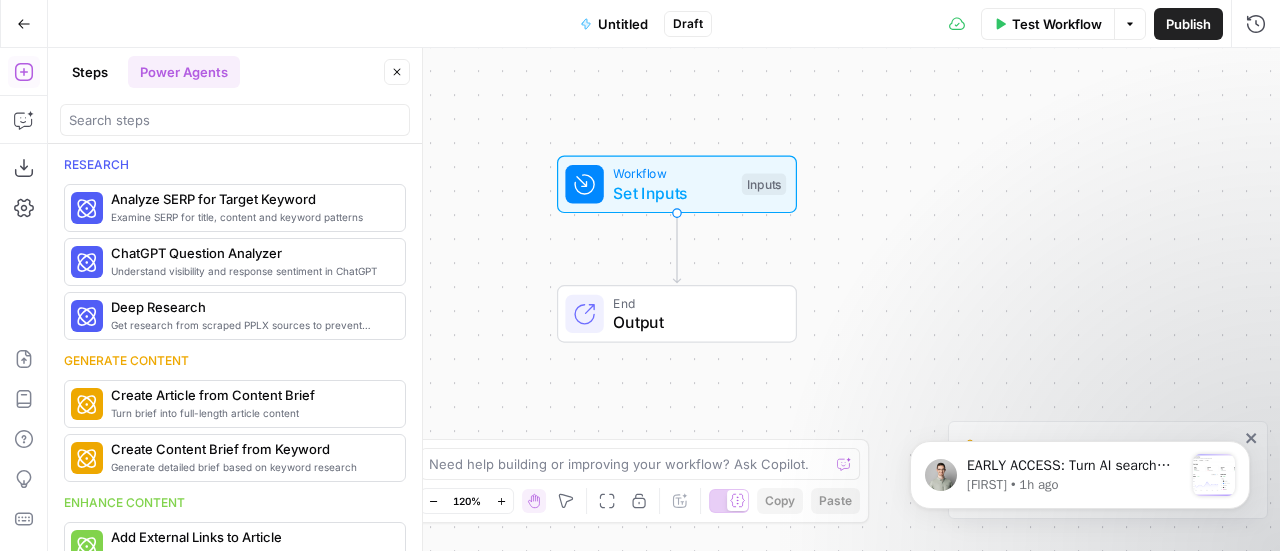 drag, startPoint x: 494, startPoint y: 148, endPoint x: 507, endPoint y: 97, distance: 52.63079 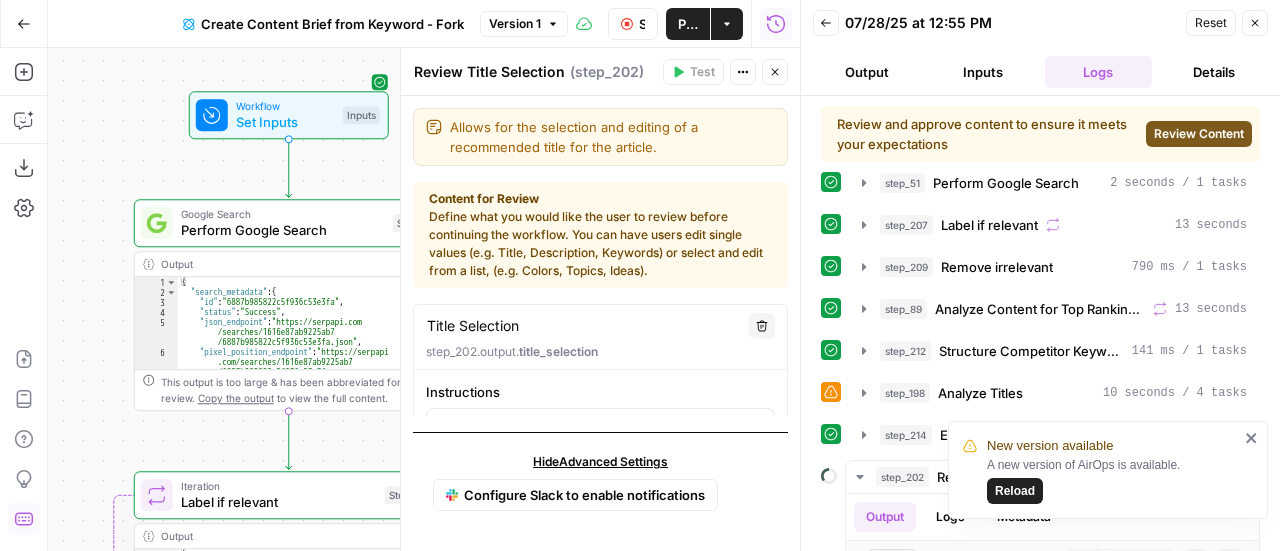 scroll, scrollTop: 0, scrollLeft: 0, axis: both 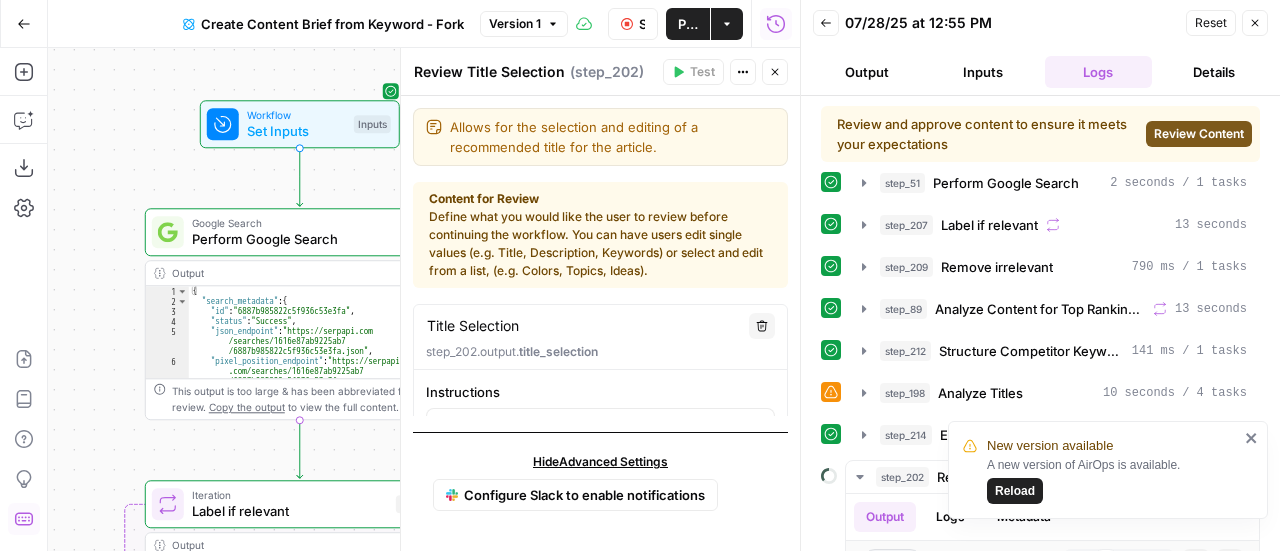 drag, startPoint x: 112, startPoint y: 352, endPoint x: 102, endPoint y: 351, distance: 10.049875 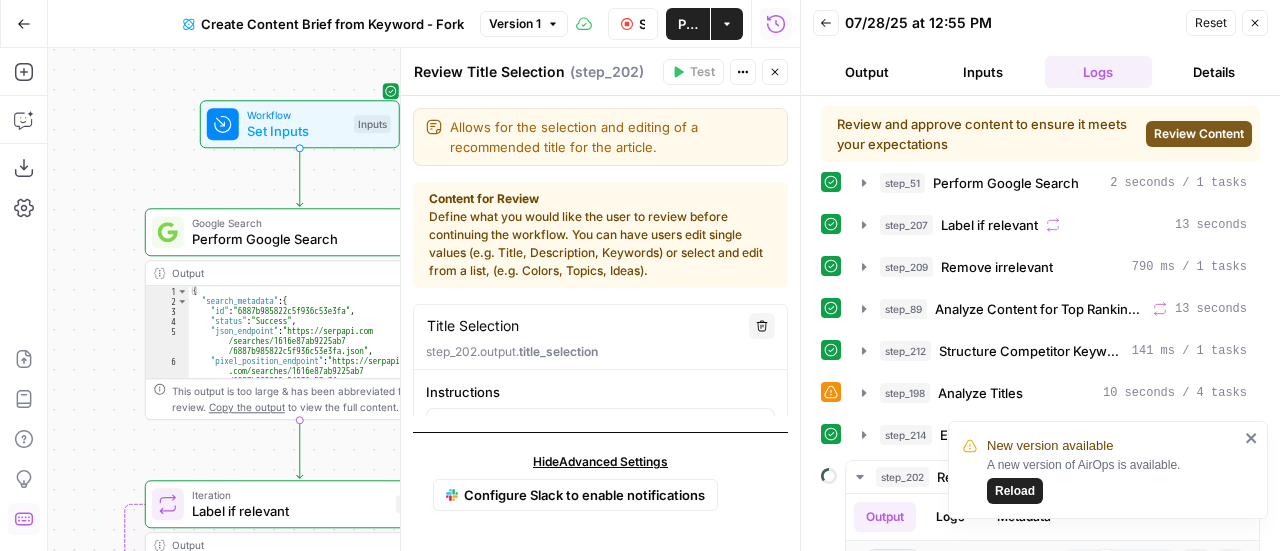 click on "Workflow Set Inputs Inputs Google Search Perform Google Search Step 51 Output Expand Output Copy 1 2 3 4 5 6 {    "search_metadata" :  {      "id" :  "[ID]" ,      "status" :  "Success" ,      "json_endpoint" :  "https://serpapi.com          /searches/[ID]          /[ID].json" ,      "pixel_position_endpoint" :  "https://serpapi          .com/searches/[ID]          /[ID]          .json_with_pixel_position" ,     This output is too large & has been abbreviated for review.   Copy the output   to view the full content. Loop Iteration Label if relevant Step 207 Output Expand Output Copy 1 2 3 4 5 6 7 8 9 10 11 12 13 14 15 [    {      "relevant" :  "false"    } ,    {      "relevant" :  "true"    } ,    {      "relevant" :  "true"    } ,    {      "relevant" :  "true"    } ,    {      "relevant" :  "true"     LLM · GPT-4o Mini Determine if relevant Step 208 Output Expand Output Copy 1 2" at bounding box center (424, 299) 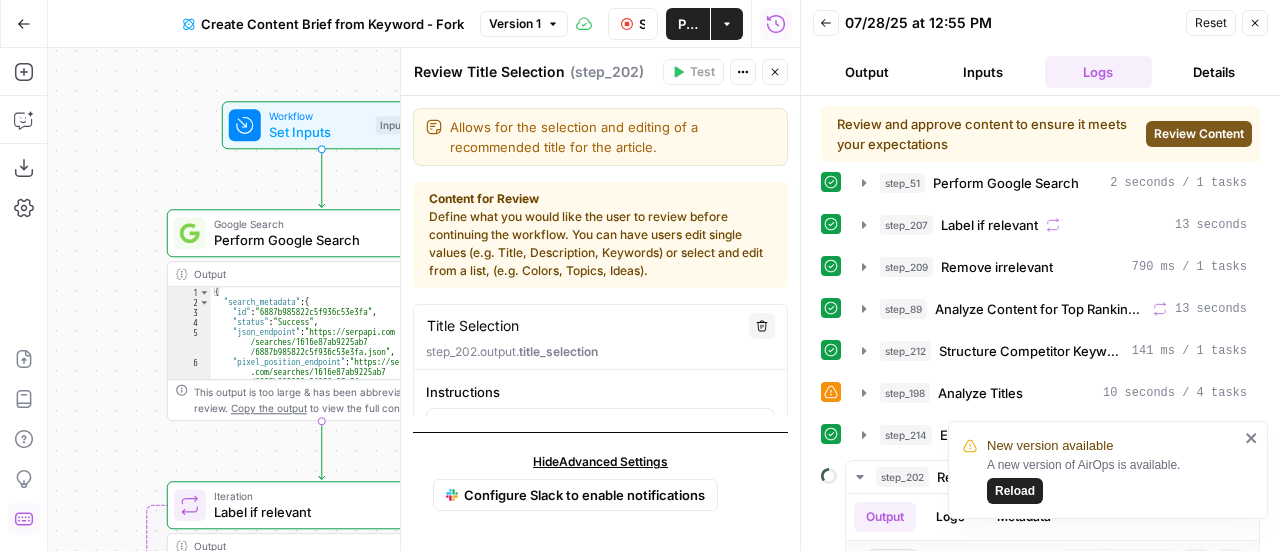 drag, startPoint x: 164, startPoint y: 175, endPoint x: 185, endPoint y: 170, distance: 21.587032 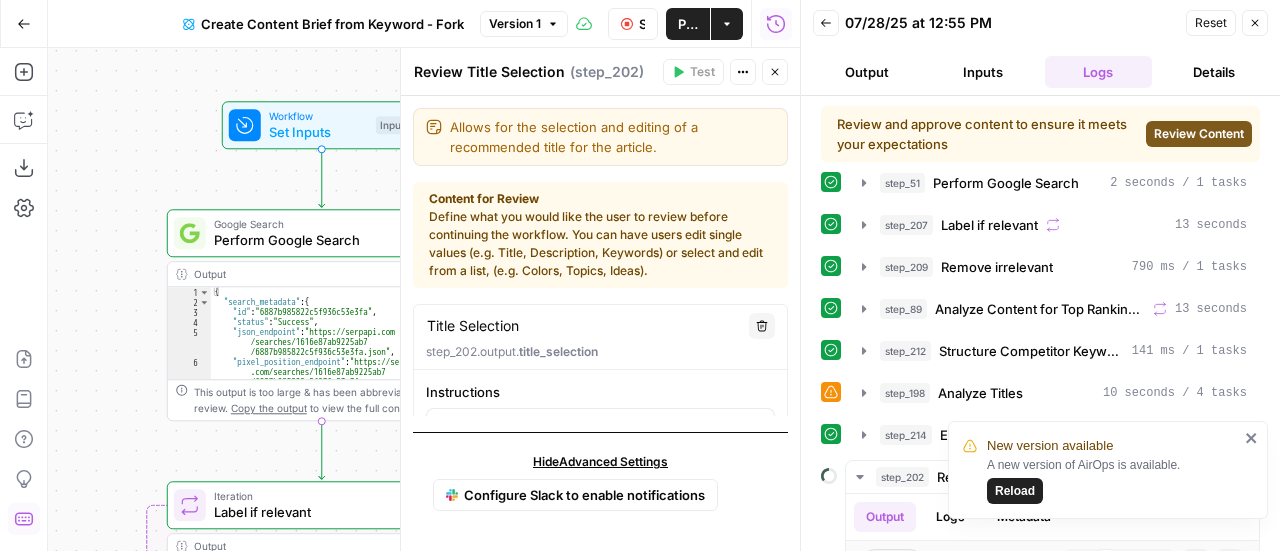 click on "Workflow Set Inputs Inputs Google Search Perform Google Search Step 51 Output Expand Output Copy 1 2 3 4 5 6 {    "search_metadata" :  {      "id" :  "[ID]" ,      "status" :  "Success" ,      "json_endpoint" :  "https://serpapi.com          /searches/[ID]          /[ID].json" ,      "pixel_position_endpoint" :  "https://serpapi          .com/searches/[ID]          /[ID]          .json_with_pixel_position" ,     This output is too large & has been abbreviated for review.   Copy the output   to view the full content. Loop Iteration Label if relevant Step 207 Output Expand Output Copy 1 2 3 4 5 6 7 8 9 10 11 12 13 14 15 [    {      "relevant" :  "false"    } ,    {      "relevant" :  "true"    } ,    {      "relevant" :  "true"    } ,    {      "relevant" :  "true"    } ,    {      "relevant" :  "true"     LLM · GPT-4o Mini Determine if relevant Step 208 Output Expand Output Copy 1 2" at bounding box center (424, 299) 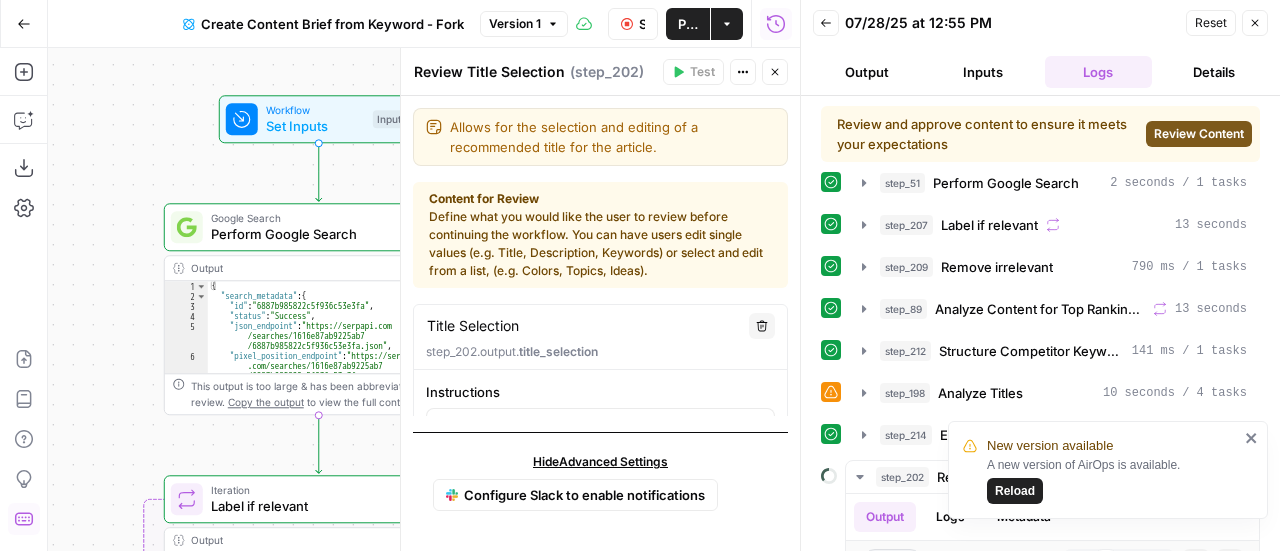 click 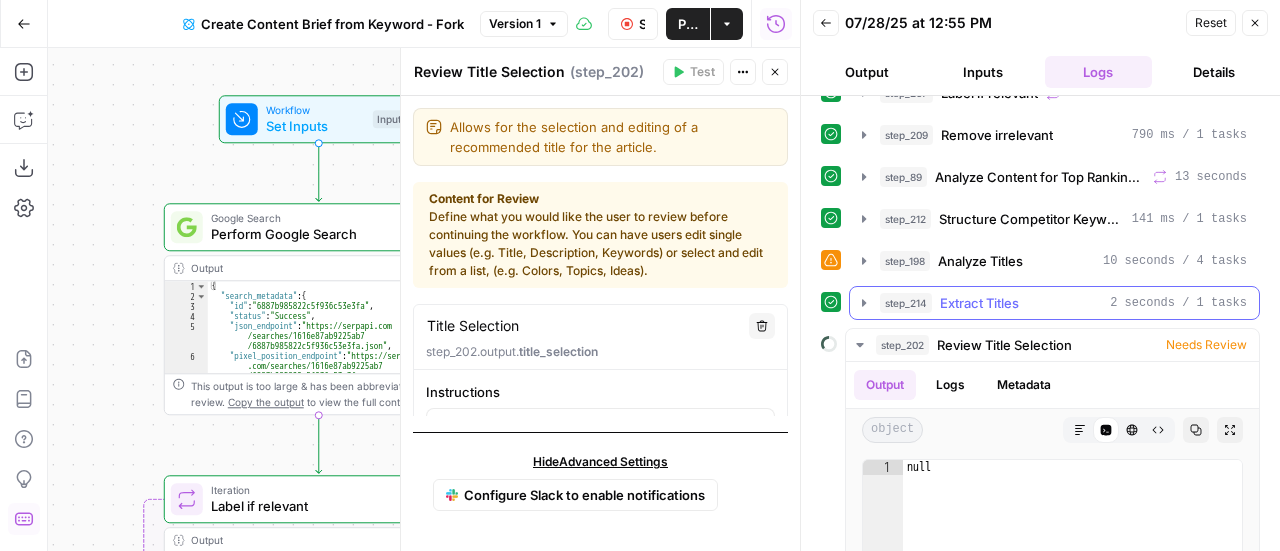 scroll, scrollTop: 0, scrollLeft: 0, axis: both 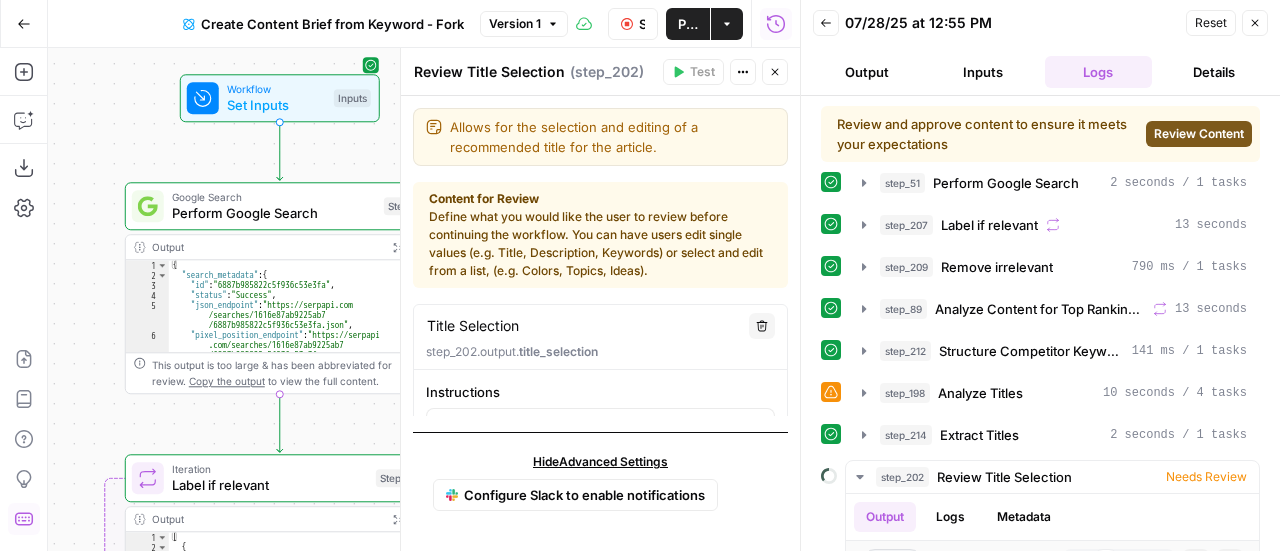 drag, startPoint x: 161, startPoint y: 257, endPoint x: 122, endPoint y: 186, distance: 81.00617 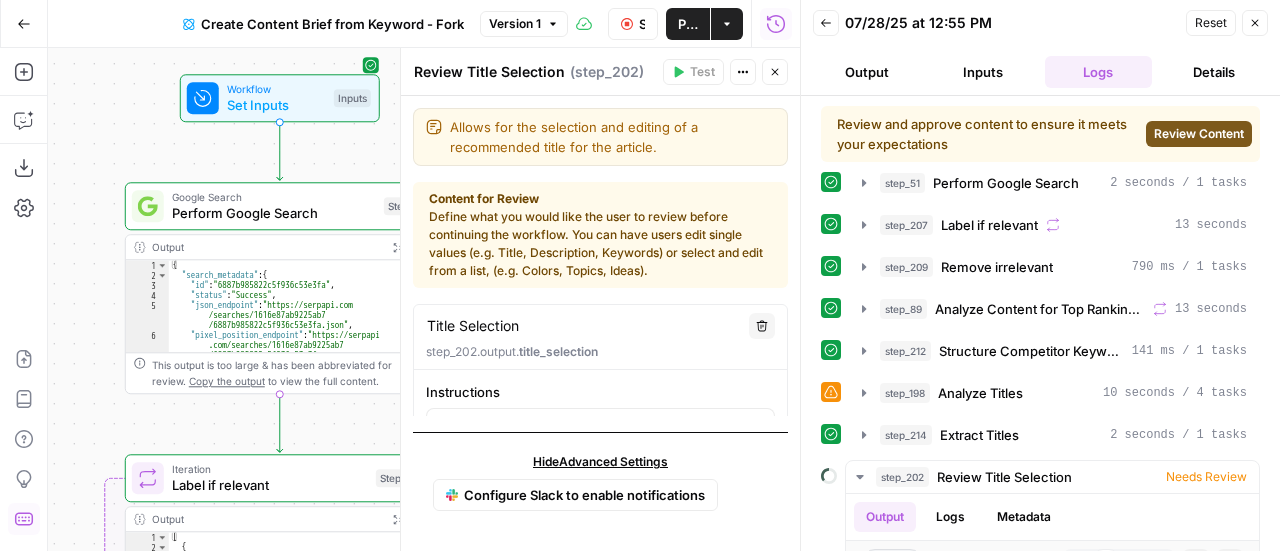 click on "Workflow Set Inputs Inputs Google Search Perform Google Search Step 51 Output Expand Output Copy 1 2 3 4 5 6 {    "search_metadata" :  {      "id" :  "[ID]" ,      "status" :  "Success" ,      "json_endpoint" :  "https://serpapi.com          /searches/[ID]          /[ID].json" ,      "pixel_position_endpoint" :  "https://serpapi          .com/searches/[ID]          /[ID]          .json_with_pixel_position" ,     This output is too large & has been abbreviated for review.   Copy the output   to view the full content. Loop Iteration Label if relevant Step 207 Output Expand Output Copy 1 2 3 4 5 6 7 8 9 10 11 12 13 14 15 [    {      "relevant" :  "false"    } ,    {      "relevant" :  "true"    } ,    {      "relevant" :  "true"    } ,    {      "relevant" :  "true"    } ,    {      "relevant" :  "true"     LLM · GPT-4o Mini Determine if relevant Step 208 Output Expand Output Copy 1 2" at bounding box center (424, 299) 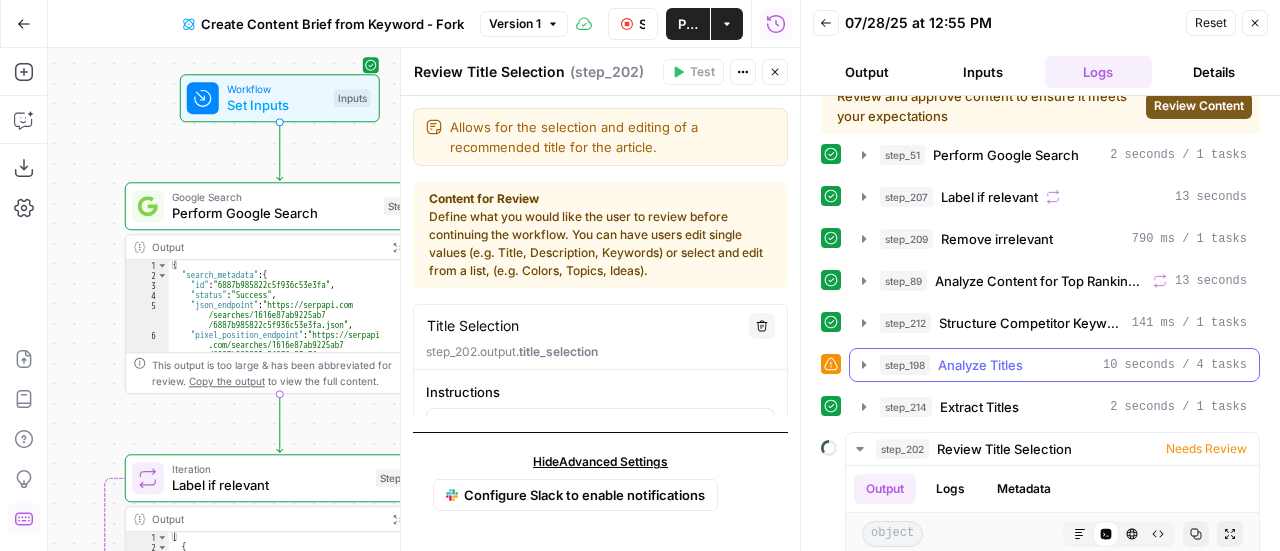 scroll, scrollTop: 0, scrollLeft: 0, axis: both 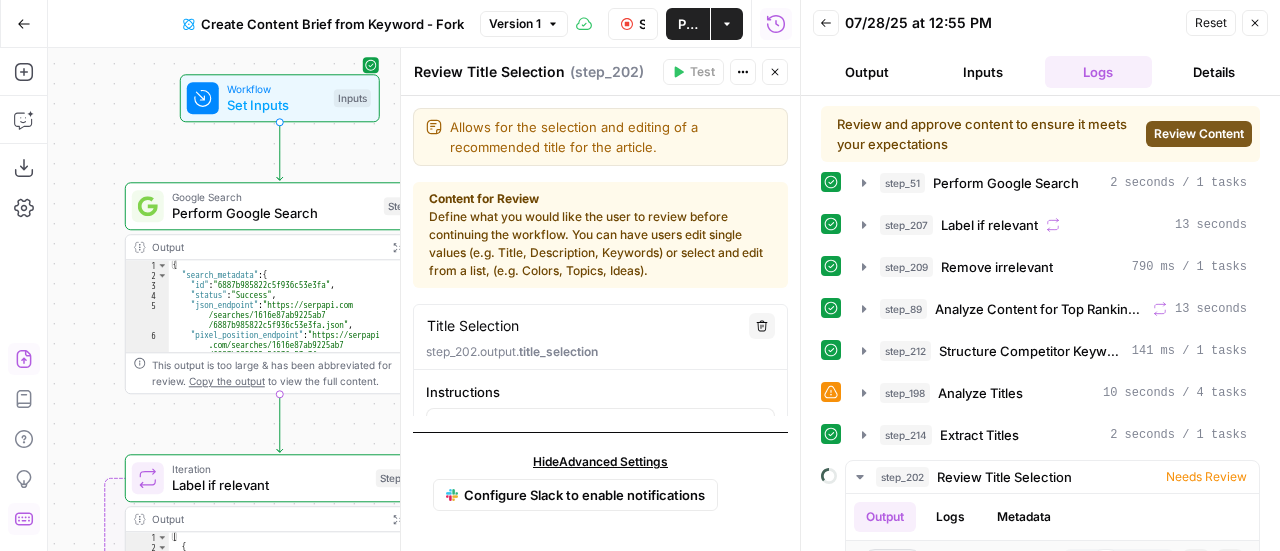 drag, startPoint x: 1260, startPoint y: 25, endPoint x: 1052, endPoint y: 193, distance: 267.3724 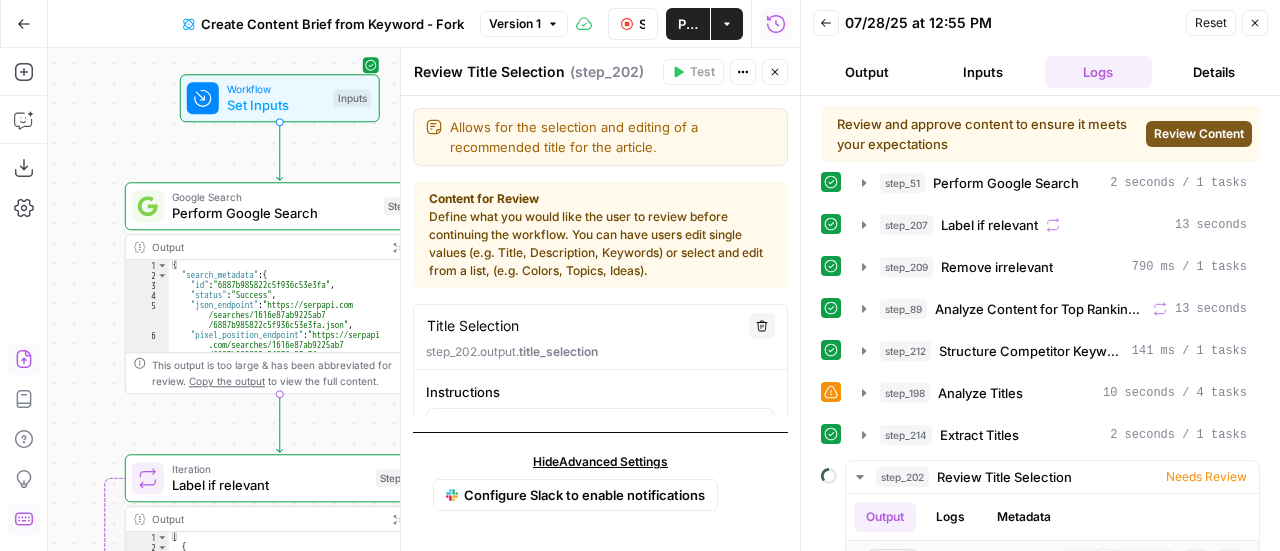 click 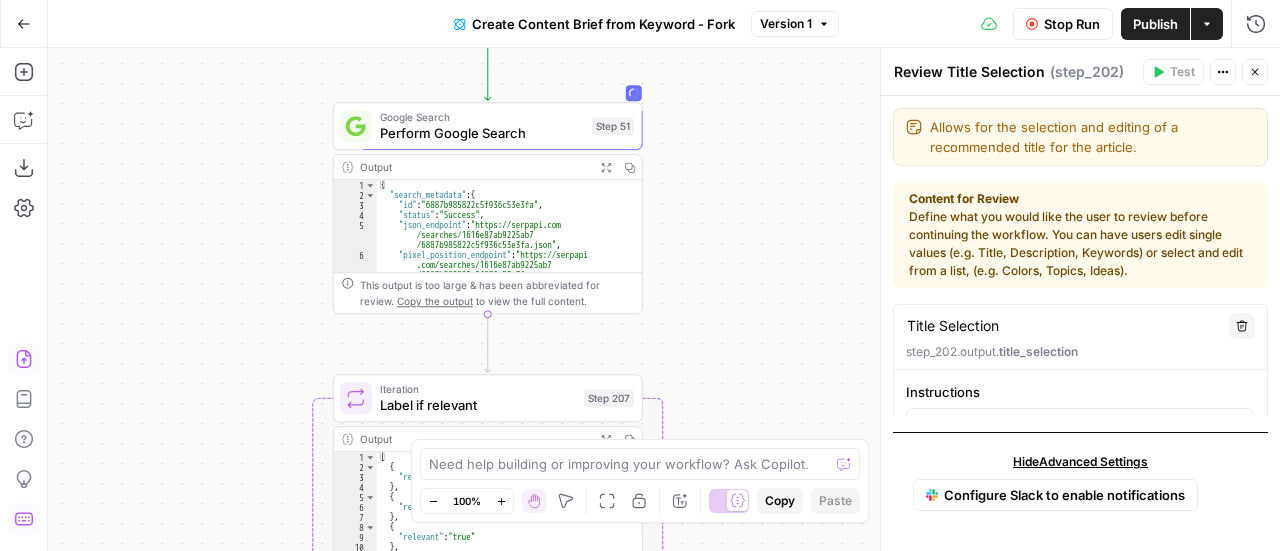 drag, startPoint x: 582, startPoint y: 309, endPoint x: 790, endPoint y: 229, distance: 222.85422 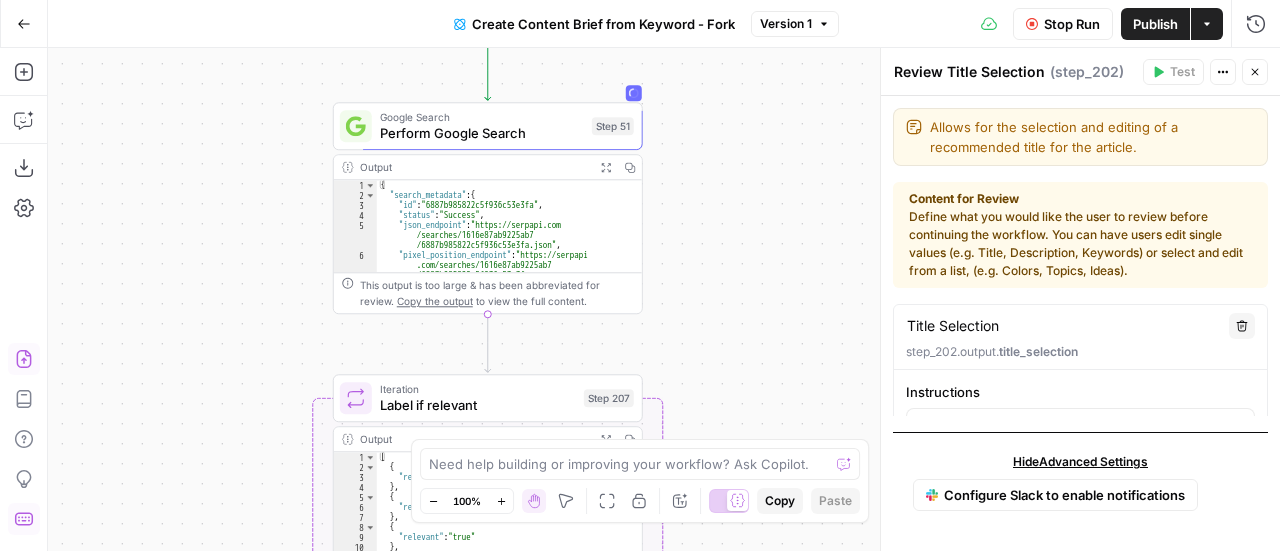 click on "Workflow Set Inputs Inputs Google Search Perform Google Search Step 51 Output Expand Output Copy 1 2 3 4 5 6 {    "search_metadata" :  {      "id" :  "[ID]" ,      "status" :  "Success" ,      "json_endpoint" :  "https://serpapi.com          /searches/[ID]          /[ID].json" ,      "pixel_position_endpoint" :  "https://serpapi          .com/searches/[ID]          /[ID]          .json_with_pixel_position" ,     This output is too large & has been abbreviated for review.   Copy the output   to view the full content. Loop Iteration Label if relevant Step 207 Output Expand Output Copy 1 2 3 4 5 6 7 8 9 10 11 12 13 14 15 [    {      "relevant" :  "false"    } ,    {      "relevant" :  "true"    } ,    {      "relevant" :  "true"    } ,    {      "relevant" :  "true"    } ,    {      "relevant" :  "true"     LLM · GPT-4o Mini Determine if relevant Step 208 Output Expand Output Copy 1 2" at bounding box center (664, 299) 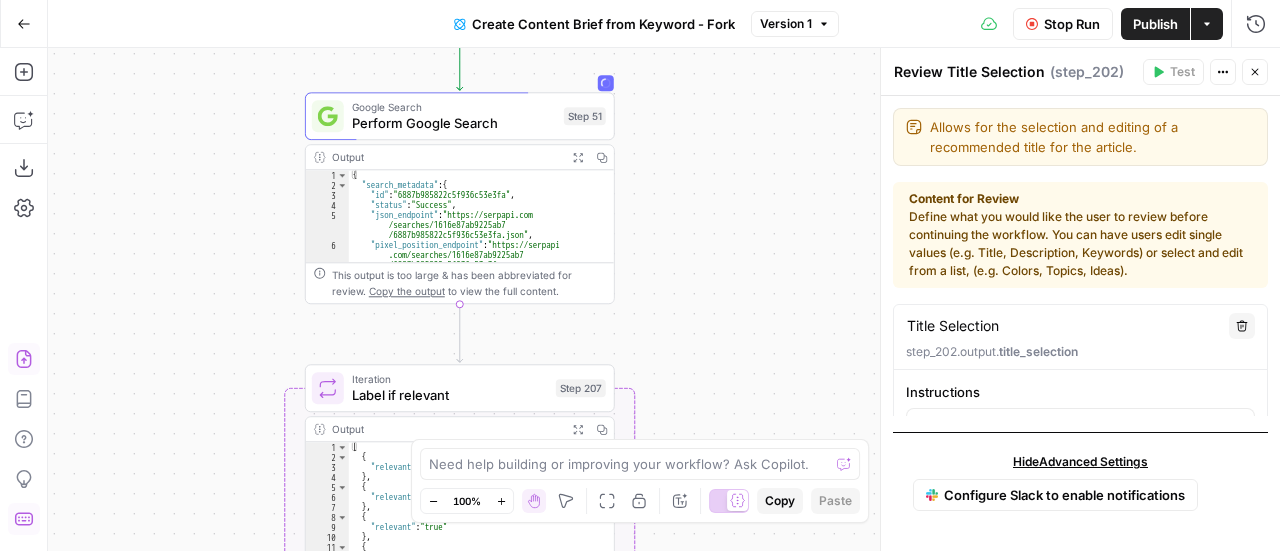 drag, startPoint x: 710, startPoint y: 158, endPoint x: 682, endPoint y: 149, distance: 29.410883 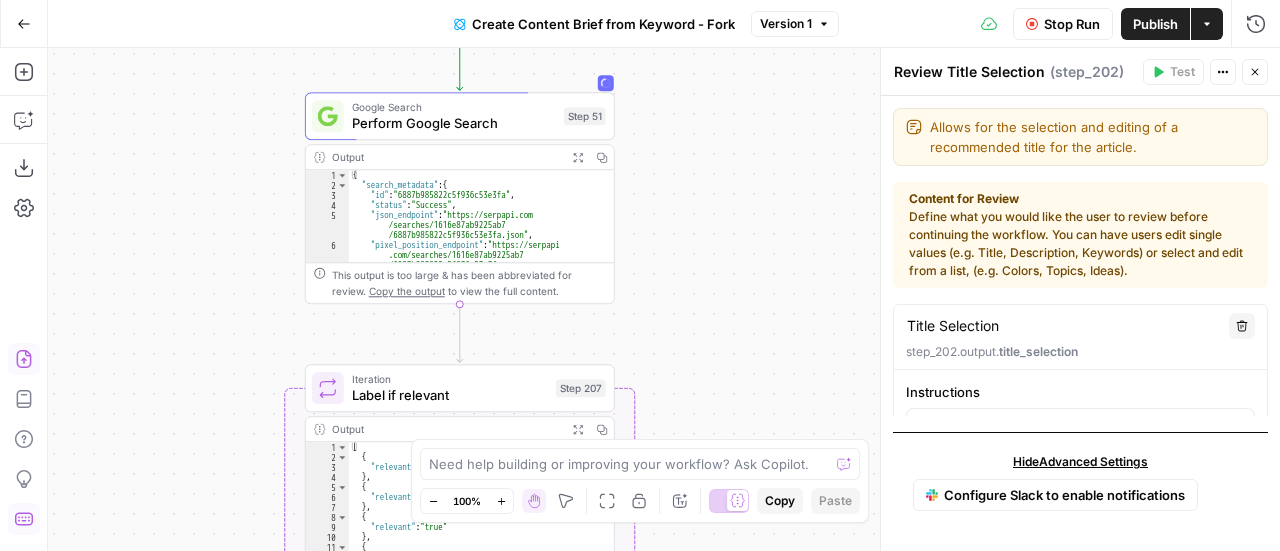 click on "Workflow Set Inputs Inputs Google Search Perform Google Search Step 51 Output Expand Output Copy 1 2 3 4 5 6 {    "search_metadata" :  {      "id" :  "[ID]" ,      "status" :  "Success" ,      "json_endpoint" :  "https://serpapi.com          /searches/[ID]          /[ID].json" ,      "pixel_position_endpoint" :  "https://serpapi          .com/searches/[ID]          /[ID]          .json_with_pixel_position" ,     This output is too large & has been abbreviated for review.   Copy the output   to view the full content. Loop Iteration Label if relevant Step 207 Output Expand Output Copy 1 2 3 4 5 6 7 8 9 10 11 12 13 14 15 [    {      "relevant" :  "false"    } ,    {      "relevant" :  "true"    } ,    {      "relevant" :  "true"    } ,    {      "relevant" :  "true"    } ,    {      "relevant" :  "true"     LLM · GPT-4o Mini Determine if relevant Step 208 Output Expand Output Copy 1 2" at bounding box center [664, 299] 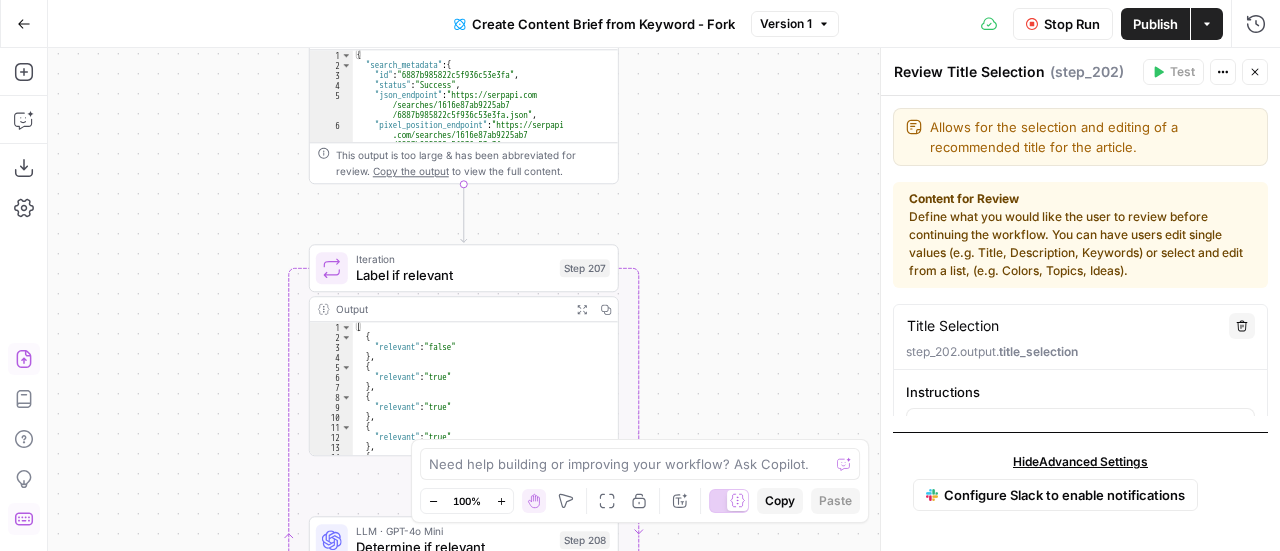 drag, startPoint x: 682, startPoint y: 401, endPoint x: 690, endPoint y: 225, distance: 176.18172 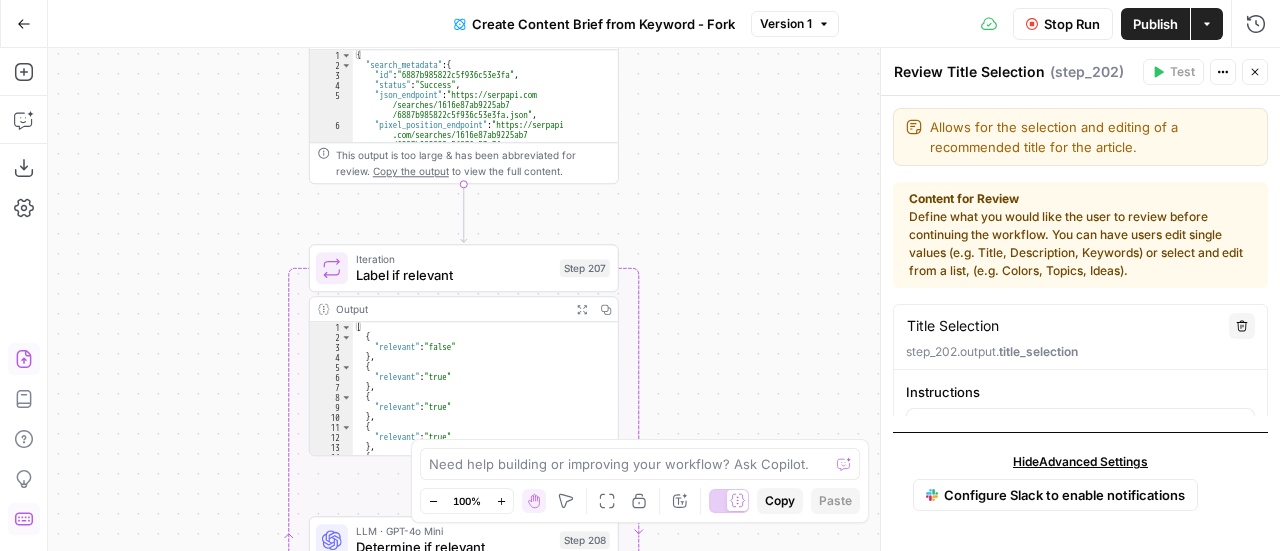 click on "Workflow Set Inputs Inputs Google Search Perform Google Search Step 51 Output Expand Output Copy 1 2 3 4 5 6 {    "search_metadata" :  {      "id" :  "[ID]" ,      "status" :  "Success" ,      "json_endpoint" :  "https://serpapi.com          /searches/[ID]          /[ID].json" ,      "pixel_position_endpoint" :  "https://serpapi          .com/searches/[ID]          /[ID]          .json_with_pixel_position" ,     This output is too large & has been abbreviated for review.   Copy the output   to view the full content. Loop Iteration Label if relevant Step 207 Output Expand Output Copy 1 2 3 4 5 6 7 8 9 10 11 12 13 14 15 [    {      "relevant" :  "false"    } ,    {      "relevant" :  "true"    } ,    {      "relevant" :  "true"    } ,    {      "relevant" :  "true"    } ,    {      "relevant" :  "true"     LLM · GPT-4o Mini Determine if relevant Step 208 Output Expand Output Copy 1 2" at bounding box center [664, 299] 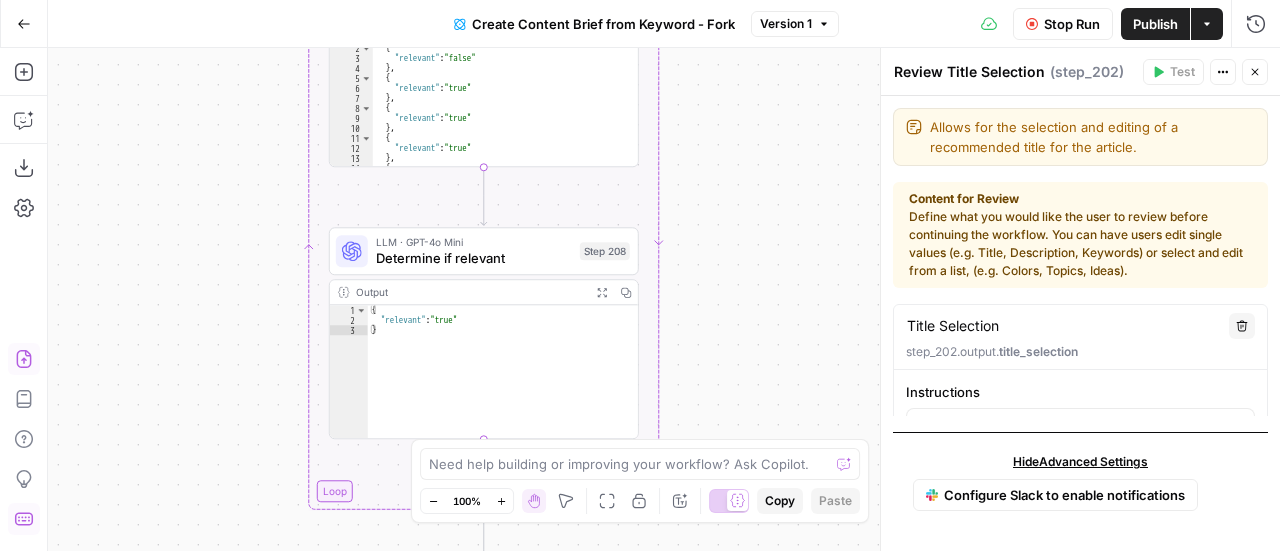 drag, startPoint x: 691, startPoint y: 336, endPoint x: 707, endPoint y: 117, distance: 219.5837 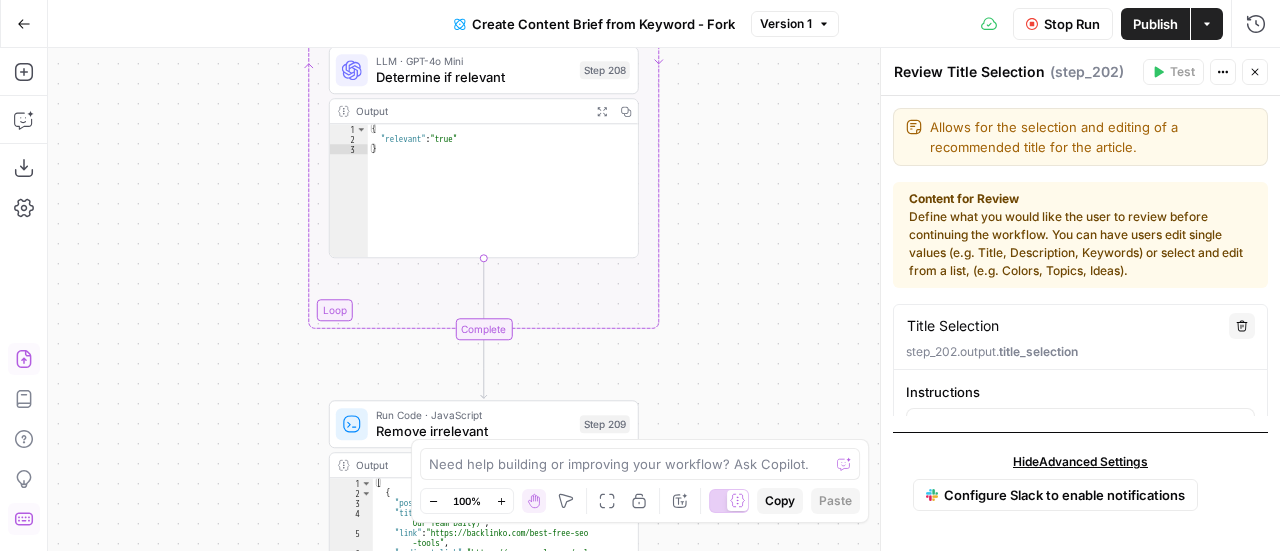 drag, startPoint x: 698, startPoint y: 326, endPoint x: 684, endPoint y: 236, distance: 91.08238 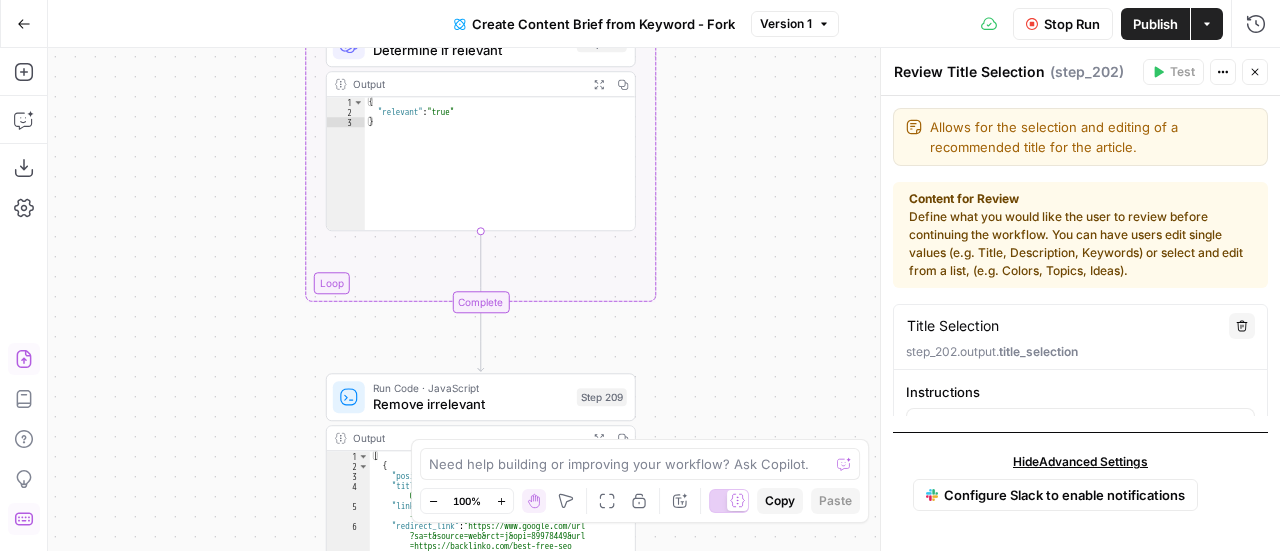 drag, startPoint x: 682, startPoint y: 352, endPoint x: 690, endPoint y: 76, distance: 276.1159 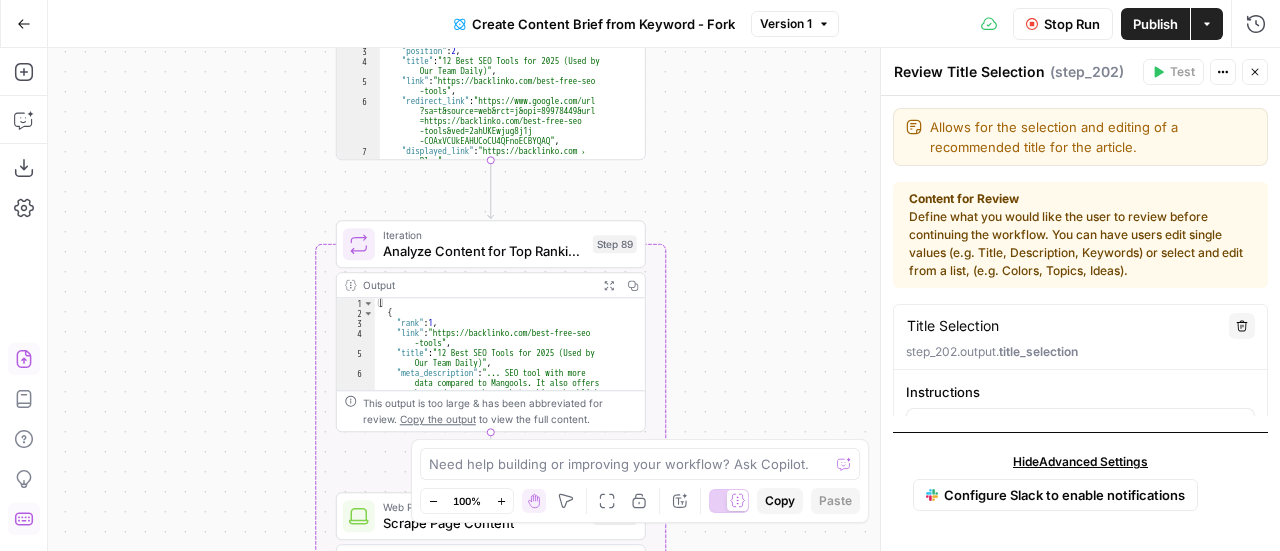 drag, startPoint x: 706, startPoint y: 344, endPoint x: 708, endPoint y: 203, distance: 141.01419 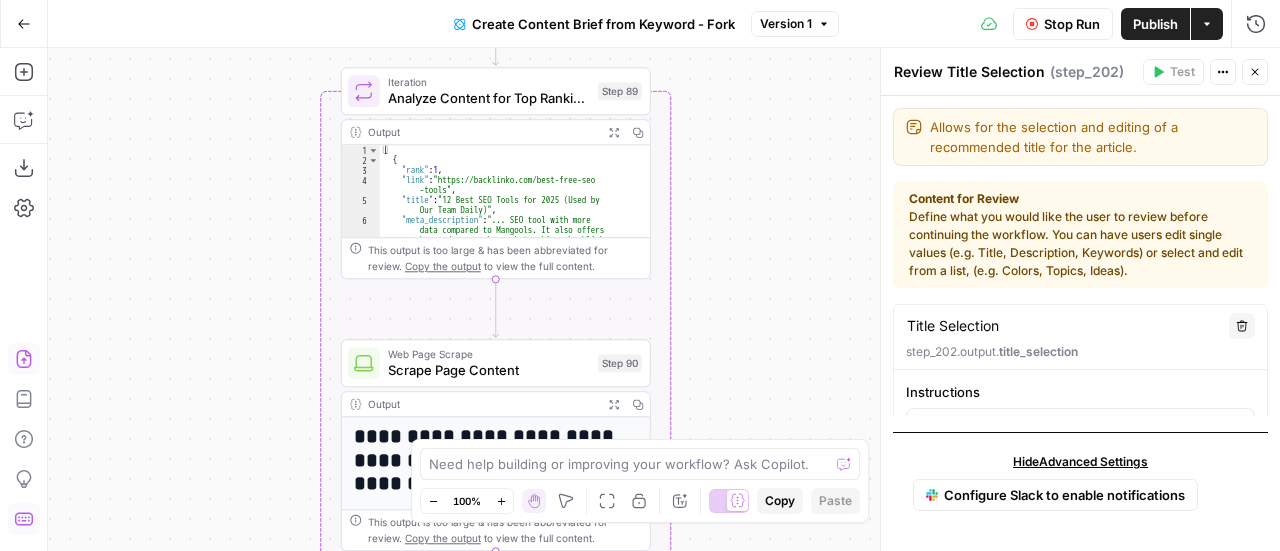 drag, startPoint x: 713, startPoint y: 377, endPoint x: 717, endPoint y: 166, distance: 211.03792 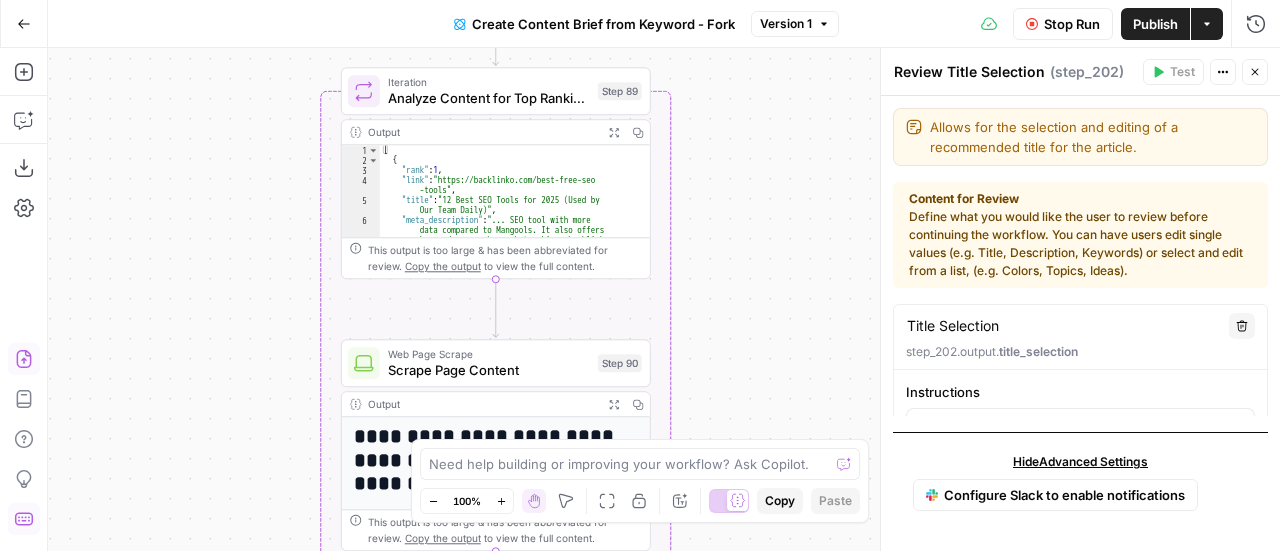 click on "Workflow Set Inputs Inputs Google Search Perform Google Search Step 51 Output Expand Output Copy 1 2 3 4 5 6 {    "search_metadata" :  {      "id" :  "[ID]" ,      "status" :  "Success" ,      "json_endpoint" :  "https://serpapi.com          /searches/[ID]          /[ID].json" ,      "pixel_position_endpoint" :  "https://serpapi          .com/searches/[ID]          /[ID]          .json_with_pixel_position" ,     This output is too large & has been abbreviated for review.   Copy the output   to view the full content. Loop Iteration Label if relevant Step 207 Output Expand Output Copy 1 2 3 4 5 6 7 8 9 10 11 12 13 14 15 [    {      "relevant" :  "false"    } ,    {      "relevant" :  "true"    } ,    {      "relevant" :  "true"    } ,    {      "relevant" :  "true"    } ,    {      "relevant" :  "true"     LLM · GPT-4o Mini Determine if relevant Step 208 Output Expand Output Copy 1 2" at bounding box center [664, 299] 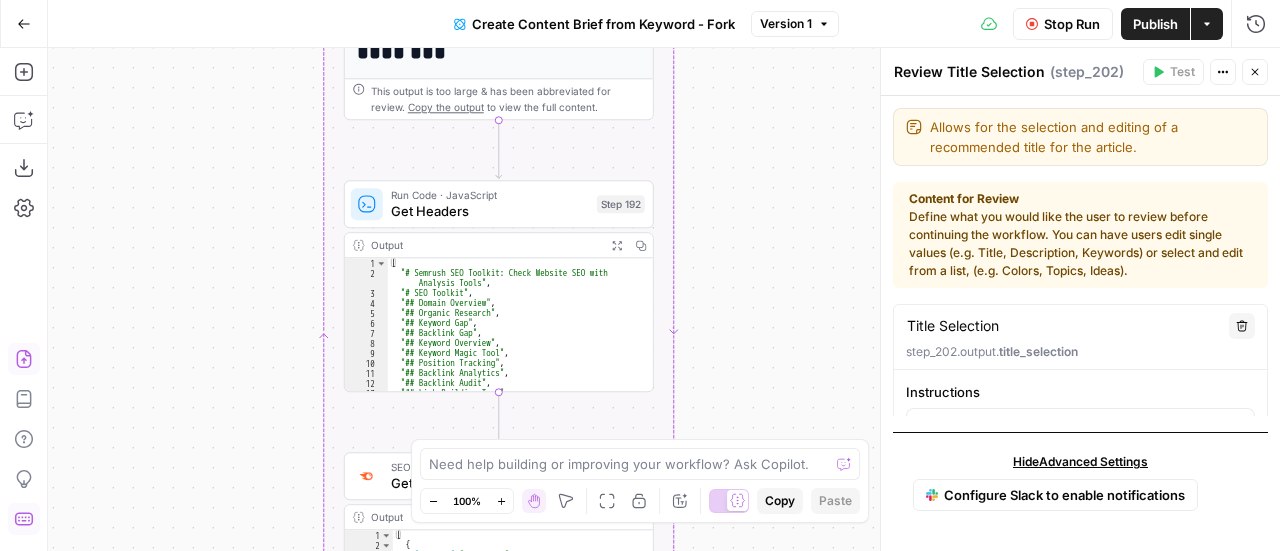 drag, startPoint x: 714, startPoint y: 369, endPoint x: 718, endPoint y: 87, distance: 282.02838 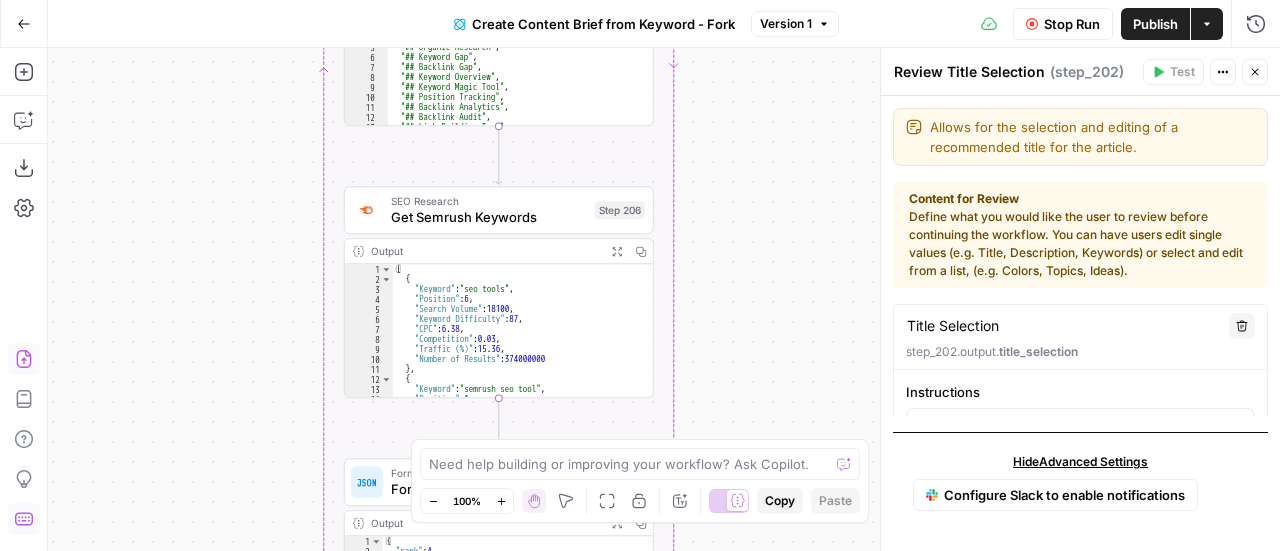 drag, startPoint x: 711, startPoint y: 353, endPoint x: 711, endPoint y: 107, distance: 246 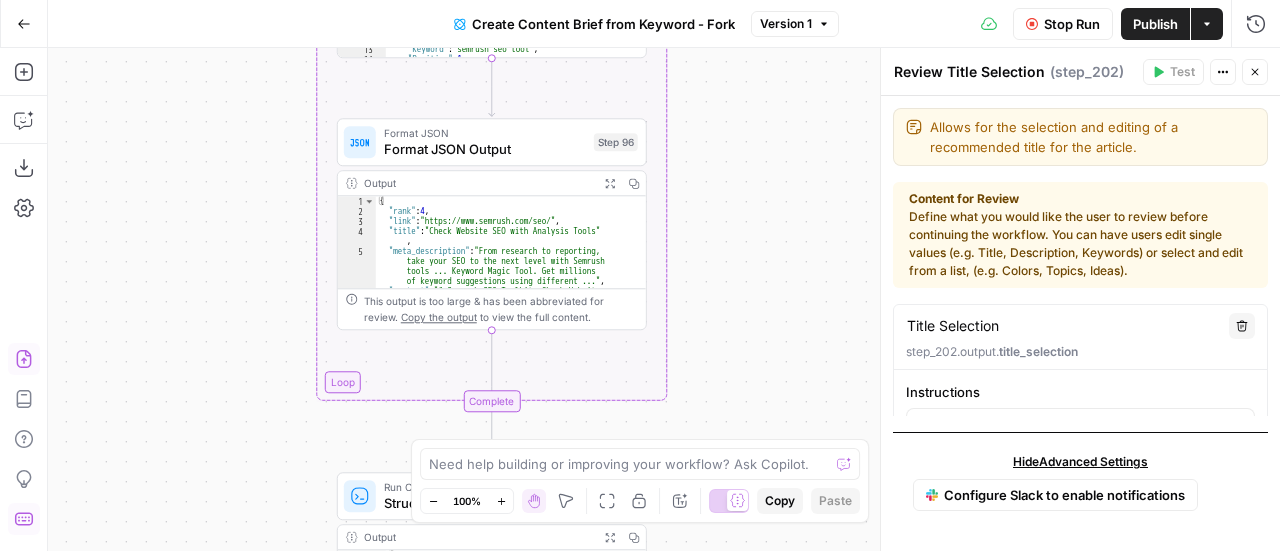 drag, startPoint x: 713, startPoint y: 391, endPoint x: 706, endPoint y: 47, distance: 344.07123 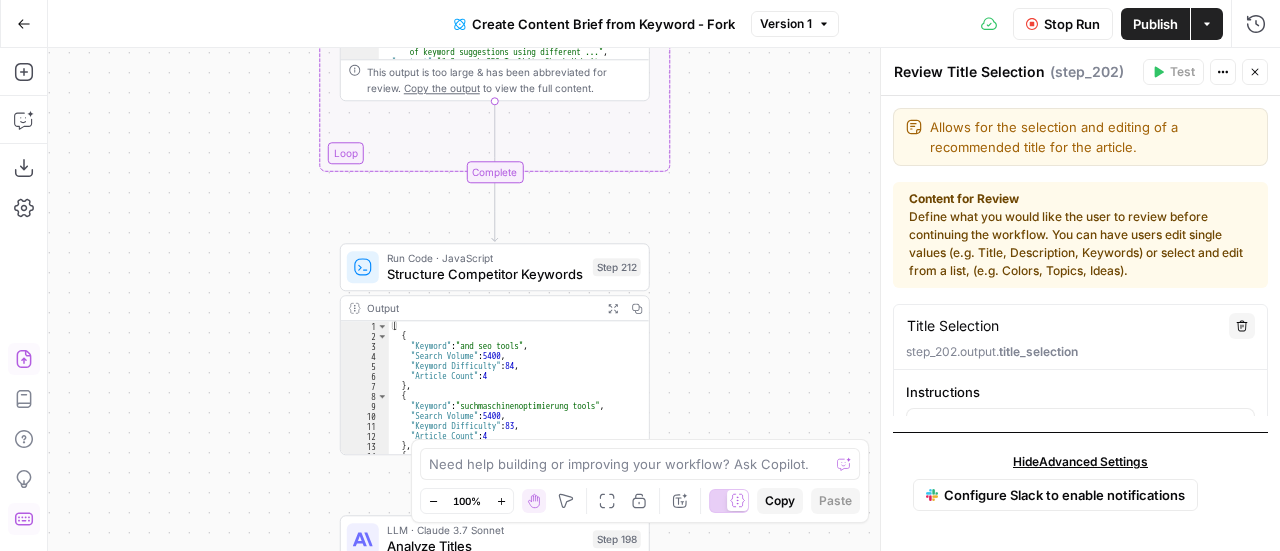 drag, startPoint x: 706, startPoint y: 340, endPoint x: 709, endPoint y: 113, distance: 227.01982 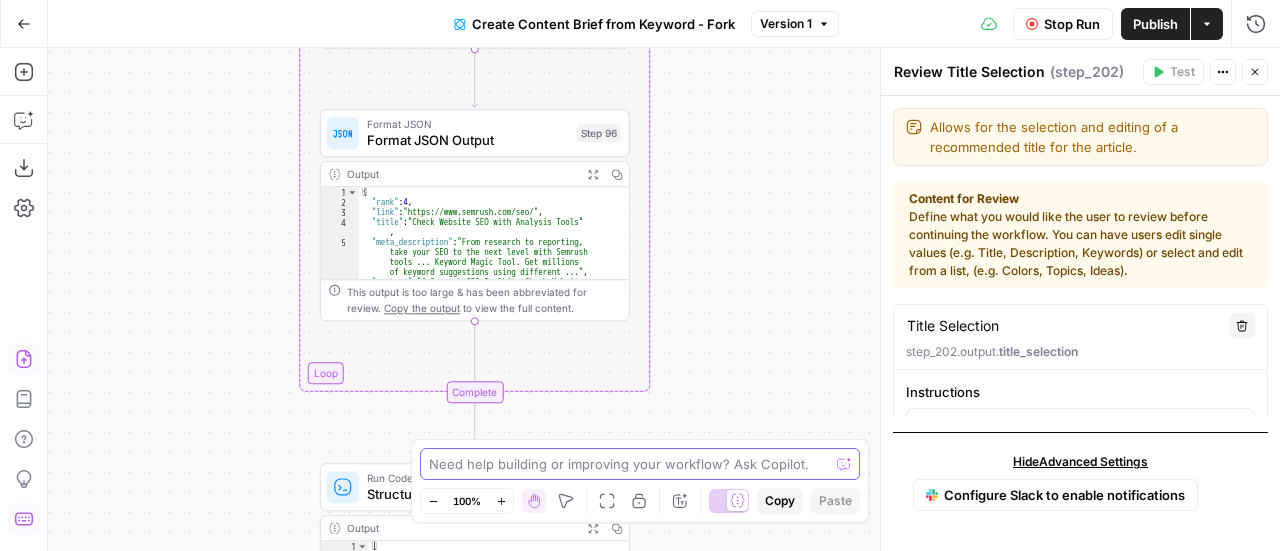drag, startPoint x: 688, startPoint y: 338, endPoint x: 668, endPoint y: 557, distance: 219.91135 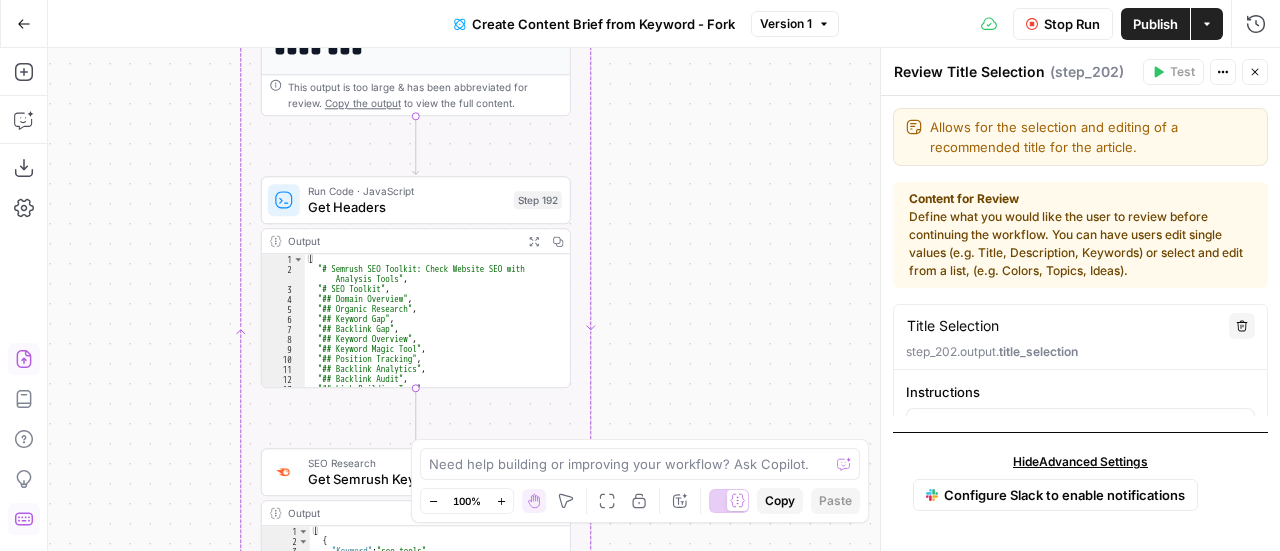 drag, startPoint x: 175, startPoint y: 536, endPoint x: 158, endPoint y: 598, distance: 64.288414 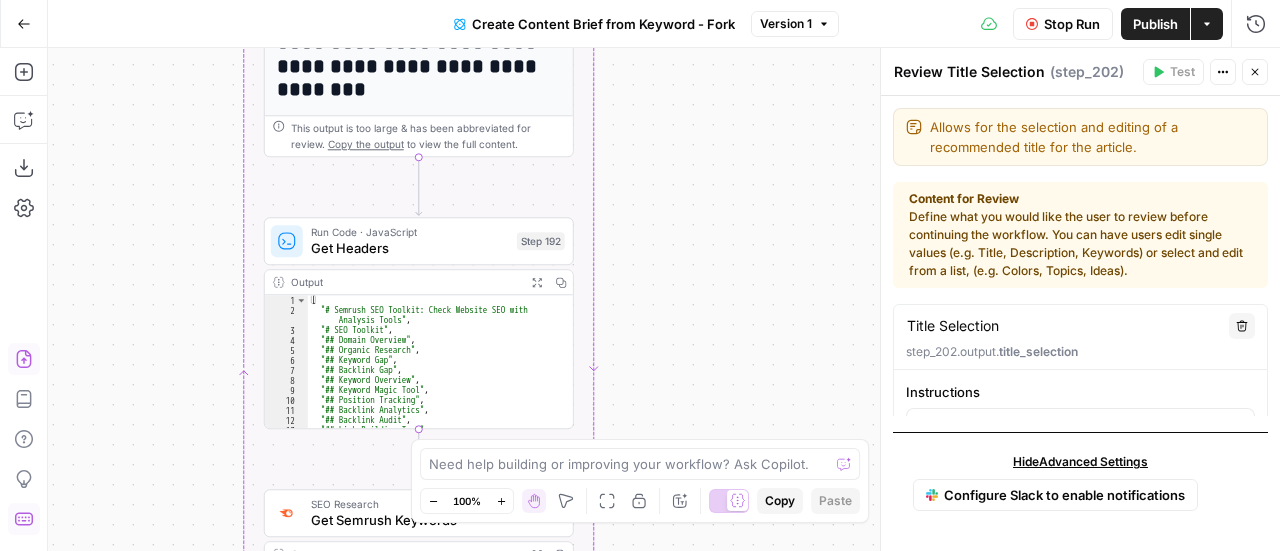 drag, startPoint x: 186, startPoint y: 219, endPoint x: 211, endPoint y: 598, distance: 379.82364 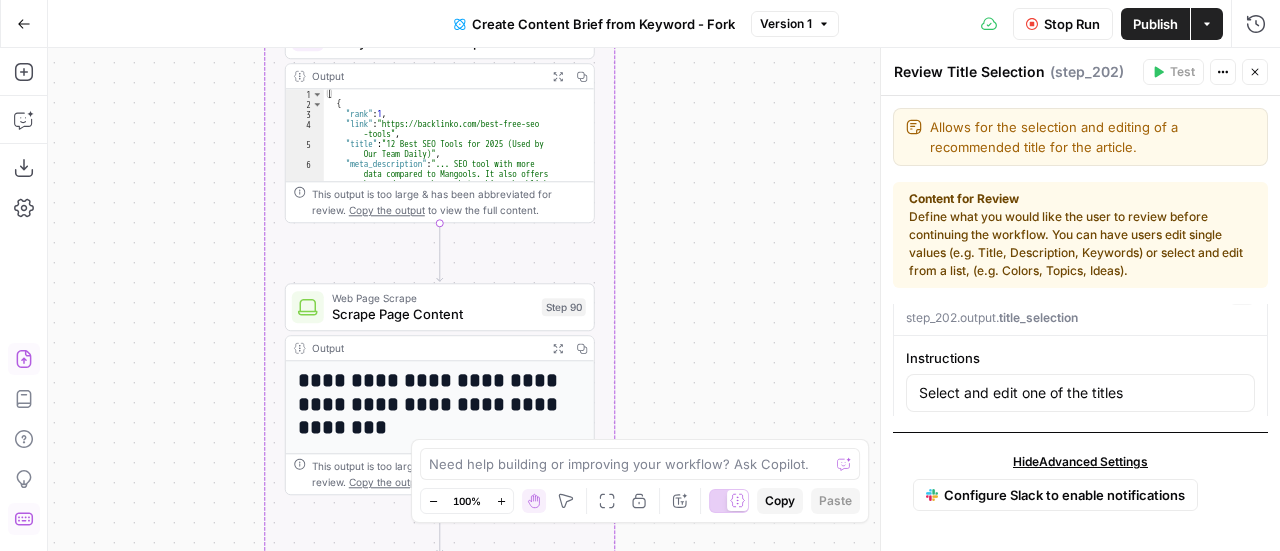 scroll, scrollTop: 0, scrollLeft: 0, axis: both 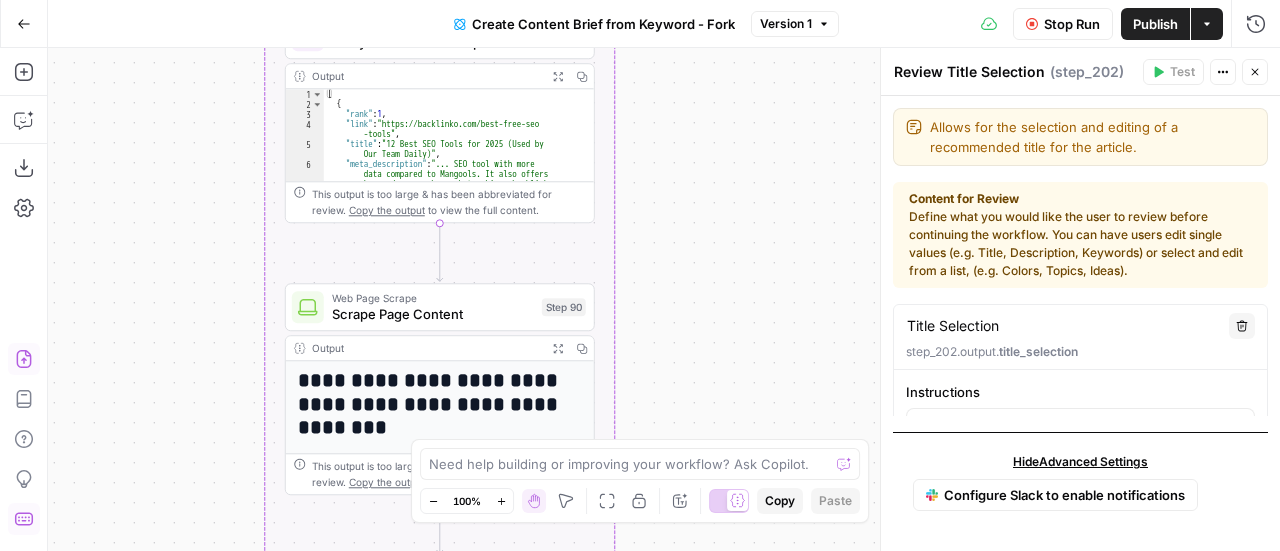 click on "Content for Review" at bounding box center [1080, 199] 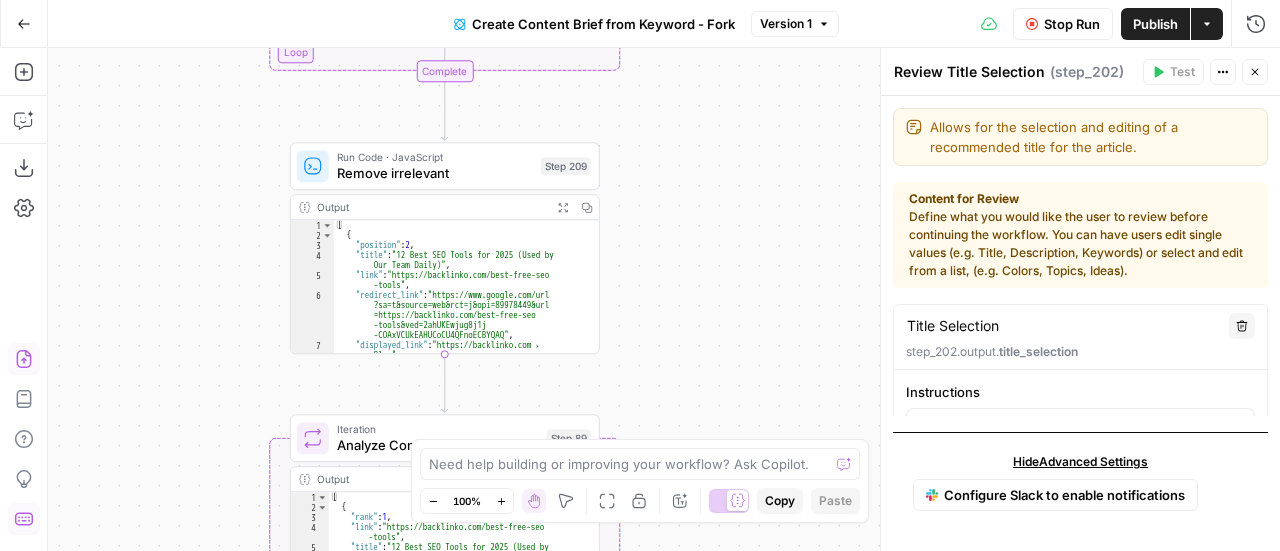 drag, startPoint x: 768, startPoint y: 516, endPoint x: 768, endPoint y: 571, distance: 55 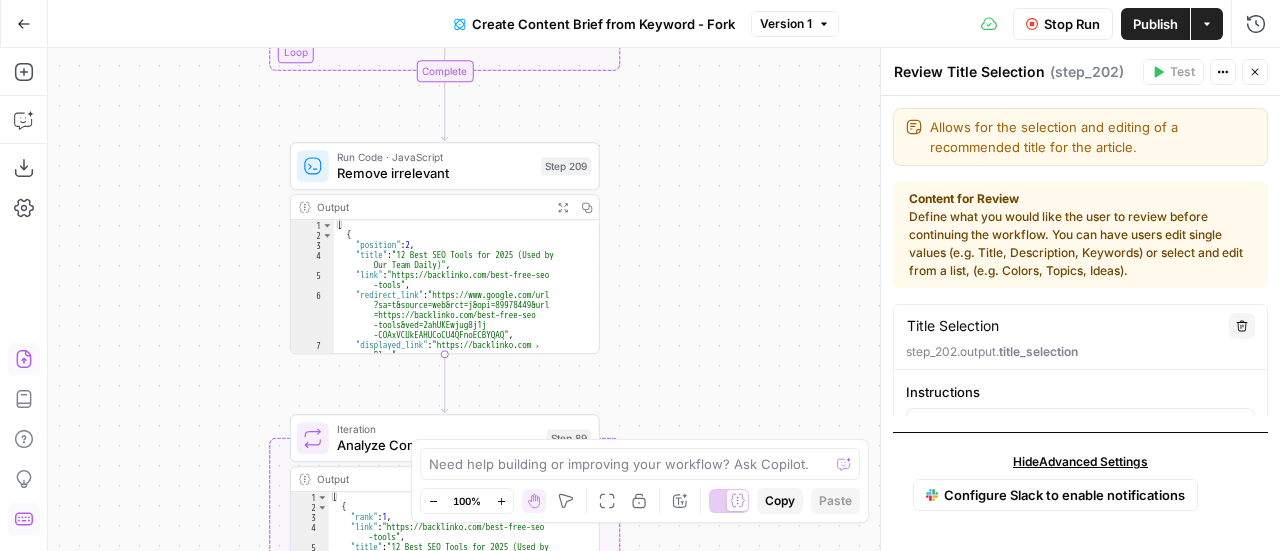 click on "Cohort 4 New Home Browse Your Data Monitoring Settings Recent Grids New grid Nikki - Content analysis Blog repurposing PhantomBuster- grid variables Grid Dolores' First Flow Grid Recent Workflows New Workflow Untitled Content analysis Get kw and generate metadescription AirOps Academy What's new? Help + Support Go Back Create Content Brief from Keyword - Fork Version 1 Stop Run Publish Actions Run History Add Steps Copilot Download as JSON Settings Import JSON AirOps Academy Help Give Feedback Shortcuts Workflow Set Inputs Inputs Google Search Perform Google Search Step 51 Output Expand Output Copy 1 2 3 4 5 6 {    "search_metadata" :  {      "id" :  "[ID]" ,      "status" :  "Success" ,      "json_endpoint" :  "https://serpapi.com          /searches/[ID]          /[ID].json" ,      "pixel_position_endpoint" :  "https://serpapi          .com/searches/[ID]          /[ID] ," at bounding box center (640, 275) 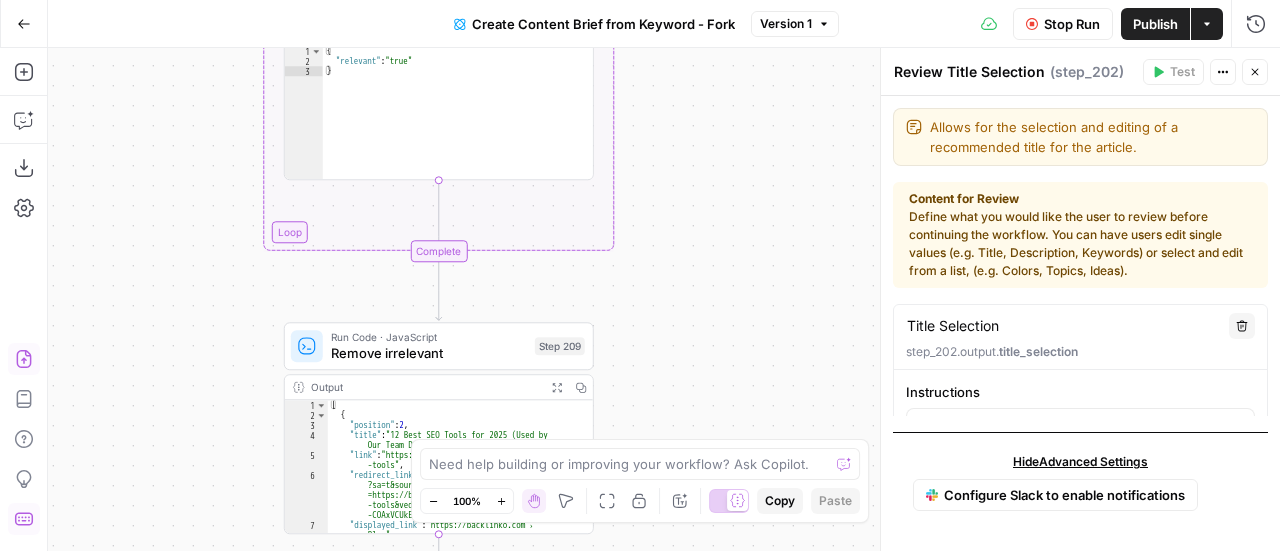 drag, startPoint x: 814, startPoint y: 325, endPoint x: 794, endPoint y: 565, distance: 240.8319 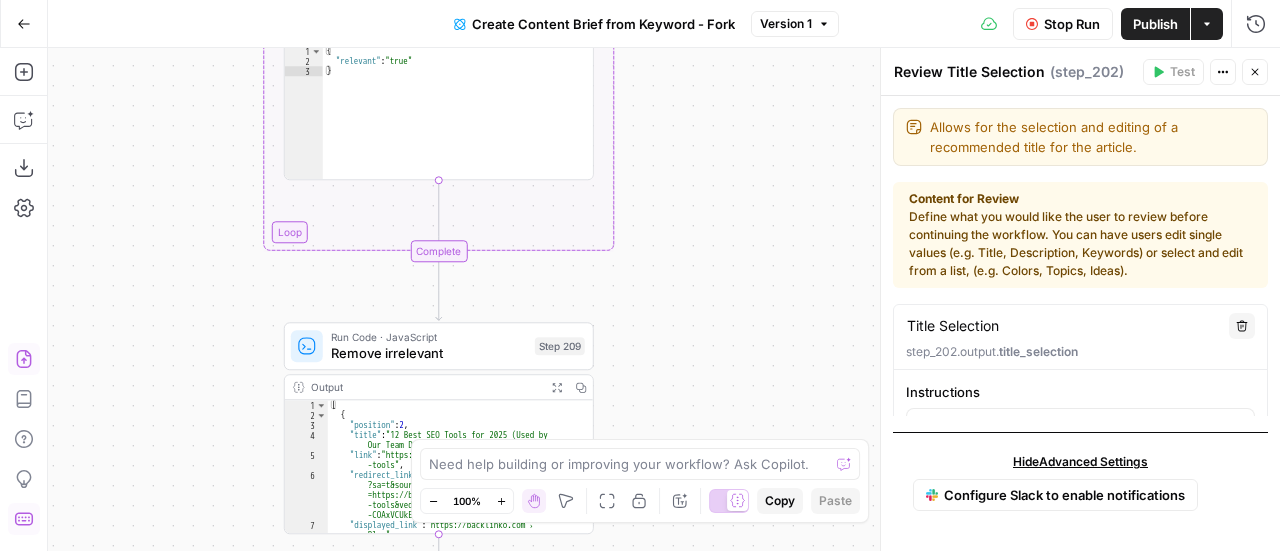 click on "Cohort 4 New Home Browse Your Data Monitoring Settings Recent Grids New grid Nikki - Content analysis Blog repurposing PhantomBuster- grid variables Grid Dolores' First Flow Grid Recent Workflows New Workflow Untitled Content analysis Get kw and generate metadescription AirOps Academy What's new? Help + Support Go Back Create Content Brief from Keyword - Fork Version 1 Stop Run Publish Actions Run History Add Steps Copilot Download as JSON Settings Import JSON AirOps Academy Help Give Feedback Shortcuts Workflow Set Inputs Inputs Google Search Perform Google Search Step 51 Output Expand Output Copy 1 2 3 4 5 6 {    "search_metadata" :  {      "id" :  "[ID]" ,      "status" :  "Success" ,      "json_endpoint" :  "https://serpapi.com          /searches/[ID]          /[ID].json" ,      "pixel_position_endpoint" :  "https://serpapi          .com/searches/[ID]          /[ID] ," at bounding box center [640, 275] 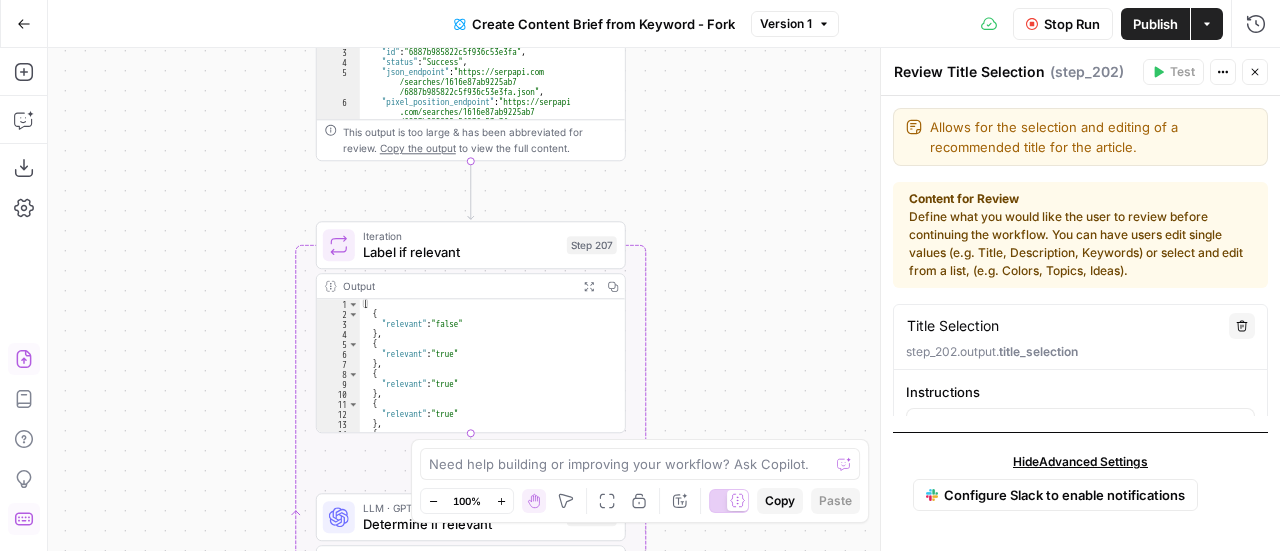 drag, startPoint x: 789, startPoint y: 243, endPoint x: 835, endPoint y: 598, distance: 357.96786 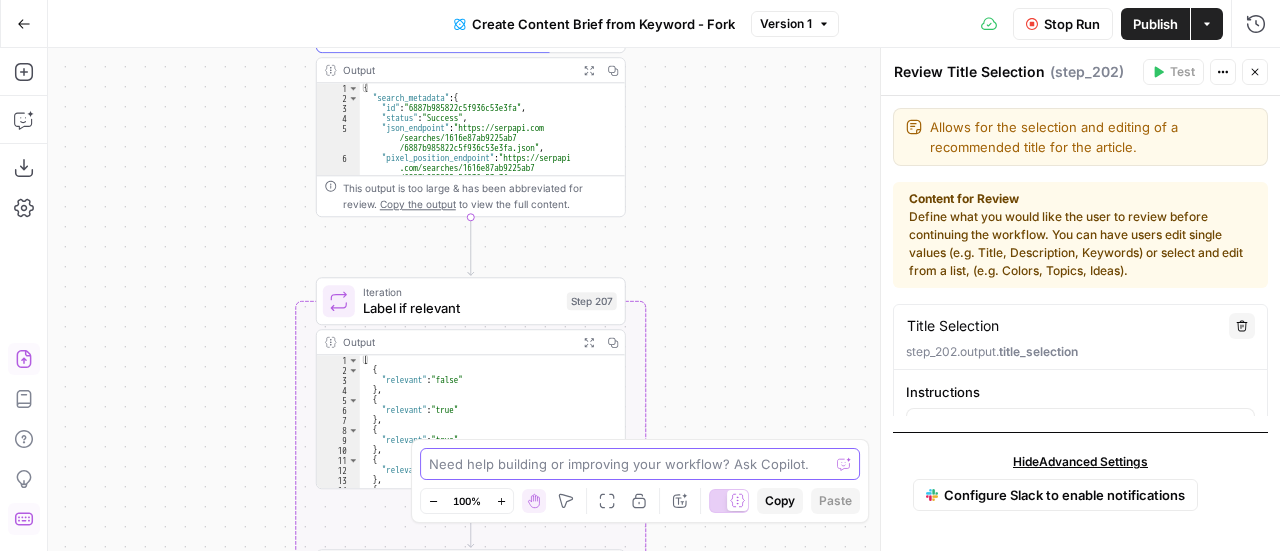 drag, startPoint x: 783, startPoint y: 253, endPoint x: 783, endPoint y: 517, distance: 264 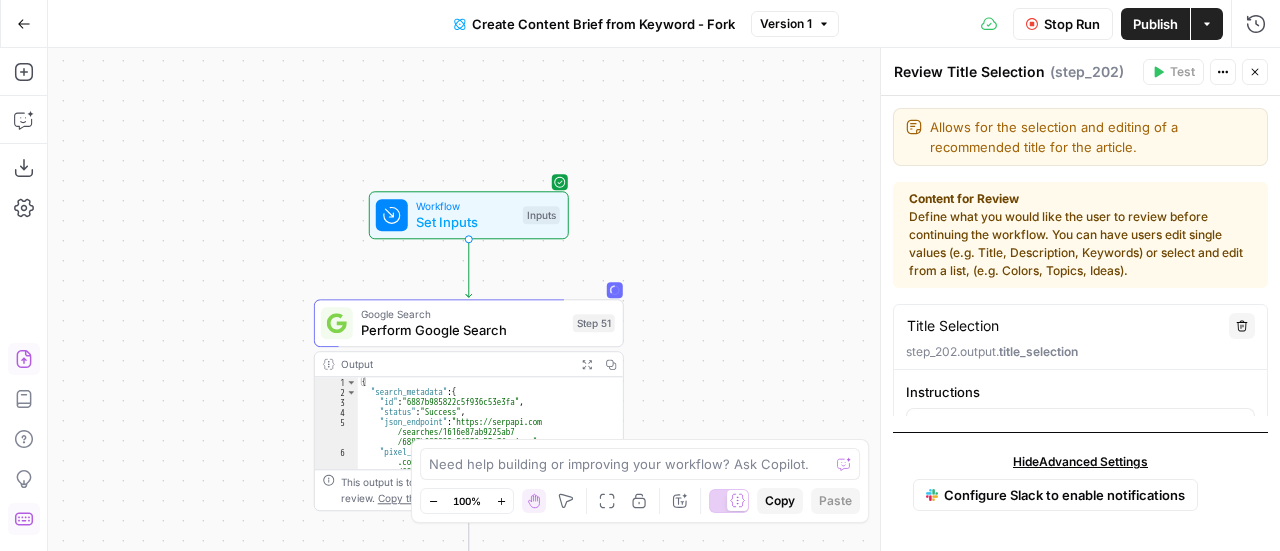 drag, startPoint x: 735, startPoint y: 193, endPoint x: 733, endPoint y: 163, distance: 30.066593 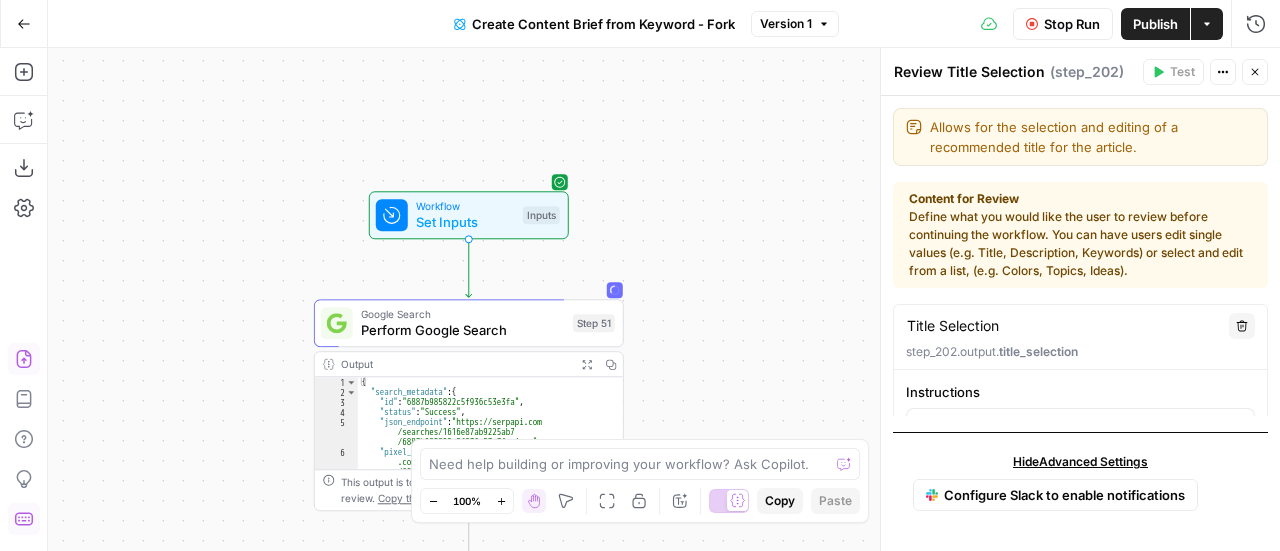 click on "Workflow Set Inputs Inputs Google Search Perform Google Search Step 51 Output Expand Output Copy 1 2 3 4 5 6 {    "search_metadata" :  {      "id" :  "[ID]" ,      "status" :  "Success" ,      "json_endpoint" :  "https://serpapi.com          /searches/[ID]          /[ID].json" ,      "pixel_position_endpoint" :  "https://serpapi          .com/searches/[ID]          /[ID]          .json_with_pixel_position" ,     This output is too large & has been abbreviated for review.   Copy the output   to view the full content. Loop Iteration Label if relevant Step 207 Output Expand Output Copy 1 2 3 4 5 6 7 8 9 10 11 12 13 14 15 [    {      "relevant" :  "false"    } ,    {      "relevant" :  "true"    } ,    {      "relevant" :  "true"    } ,    {      "relevant" :  "true"    } ,    {      "relevant" :  "true"     LLM · GPT-4o Mini Determine if relevant Step 208 Output Expand Output Copy 1 2" at bounding box center [664, 299] 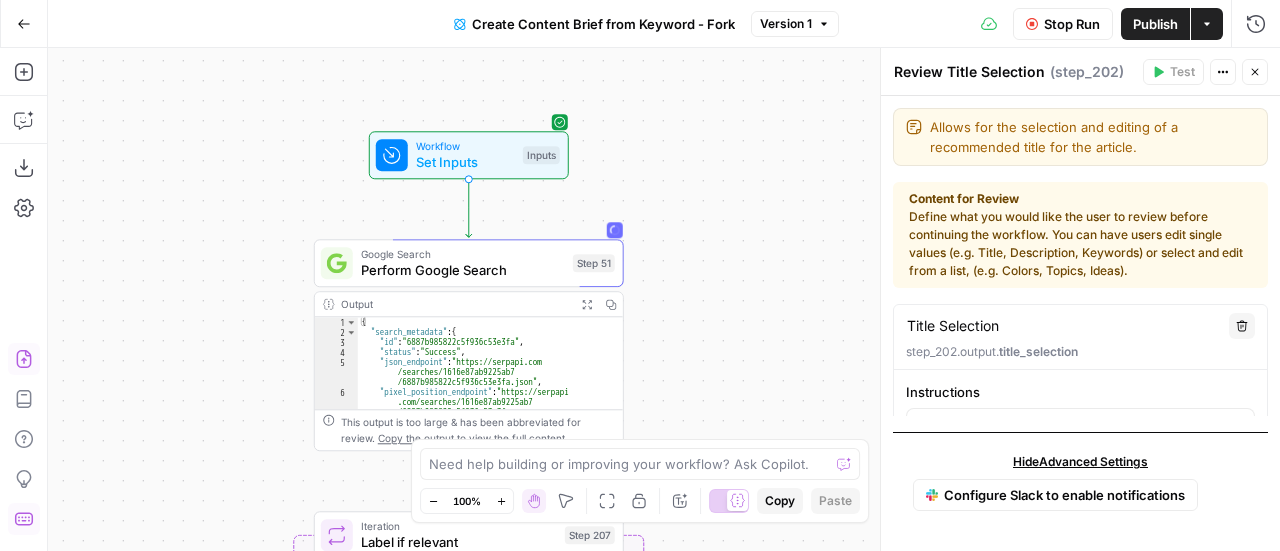 click on "Perform Google Search" at bounding box center (463, 270) 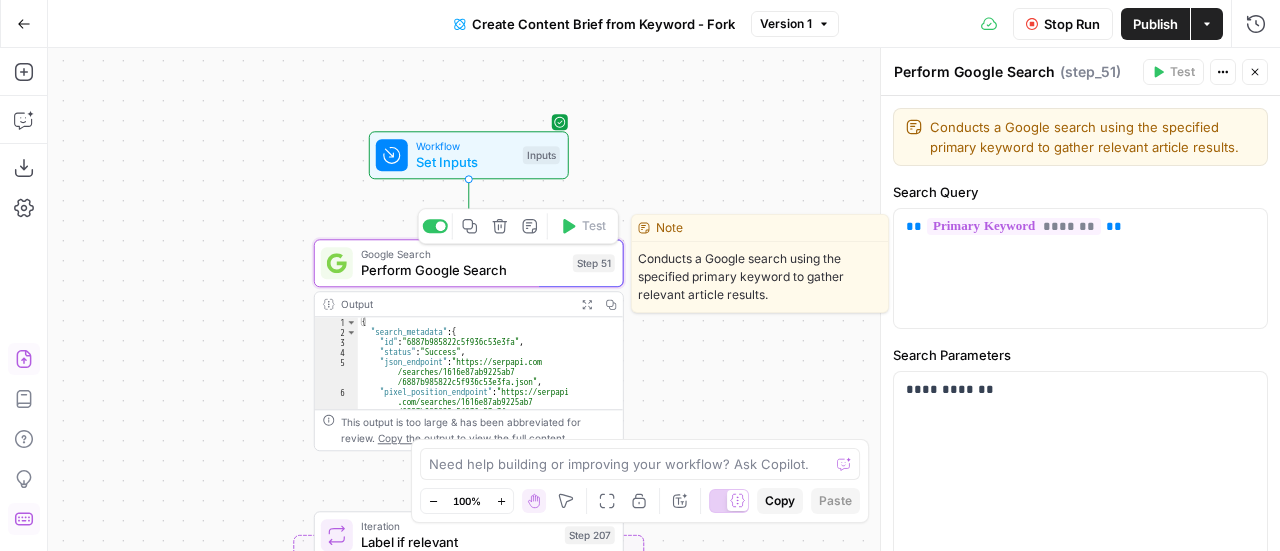 click on "Perform Google Search" at bounding box center [463, 270] 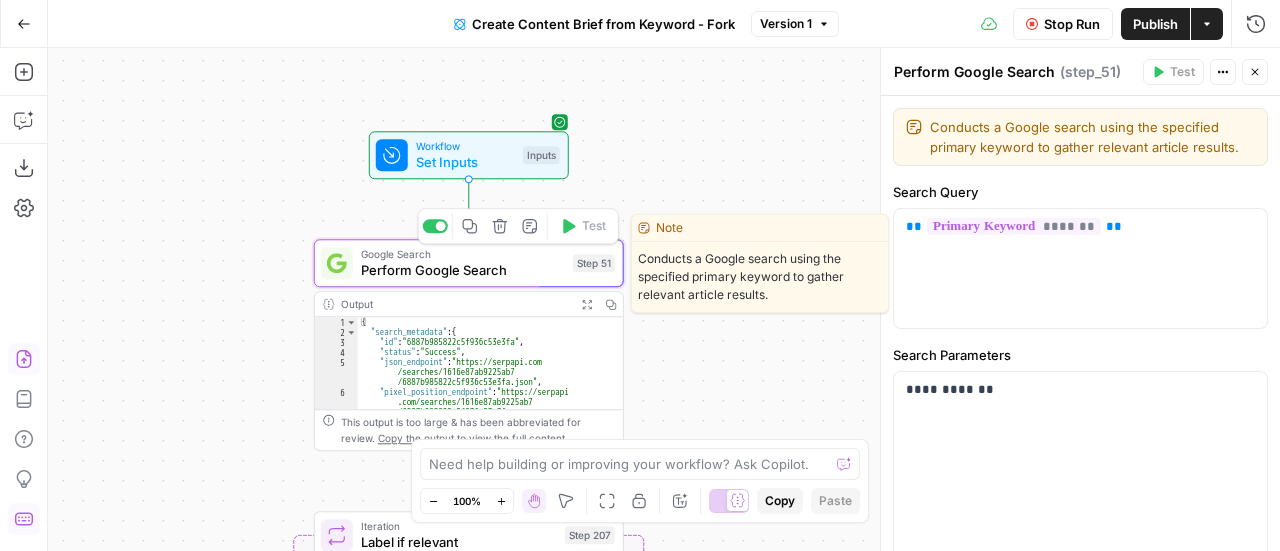 click on "Perform Google Search" at bounding box center [463, 270] 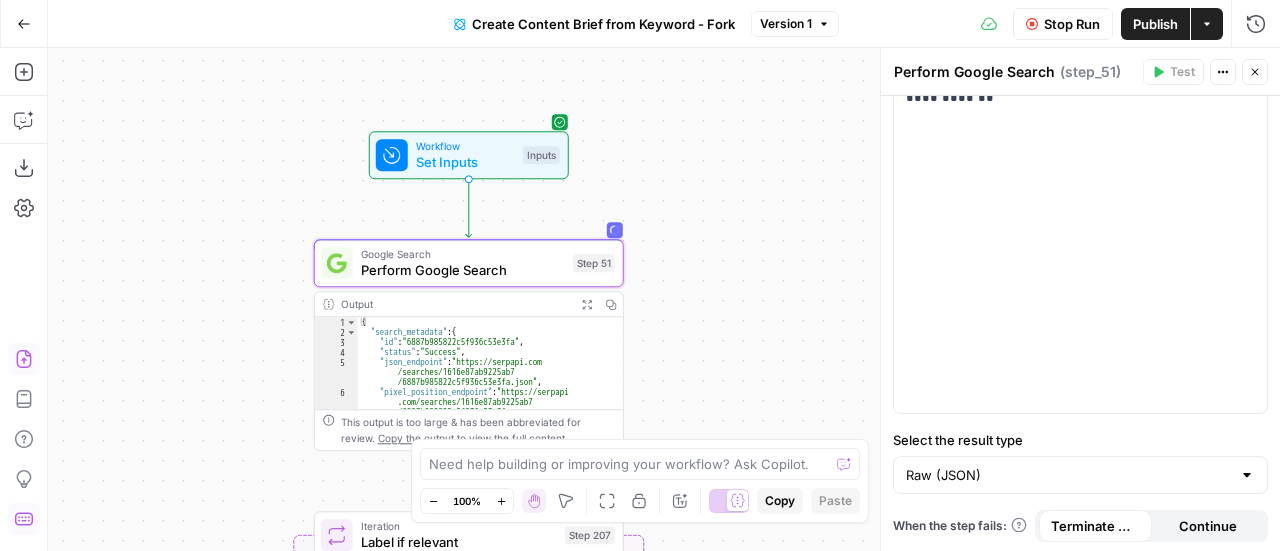 scroll, scrollTop: 0, scrollLeft: 0, axis: both 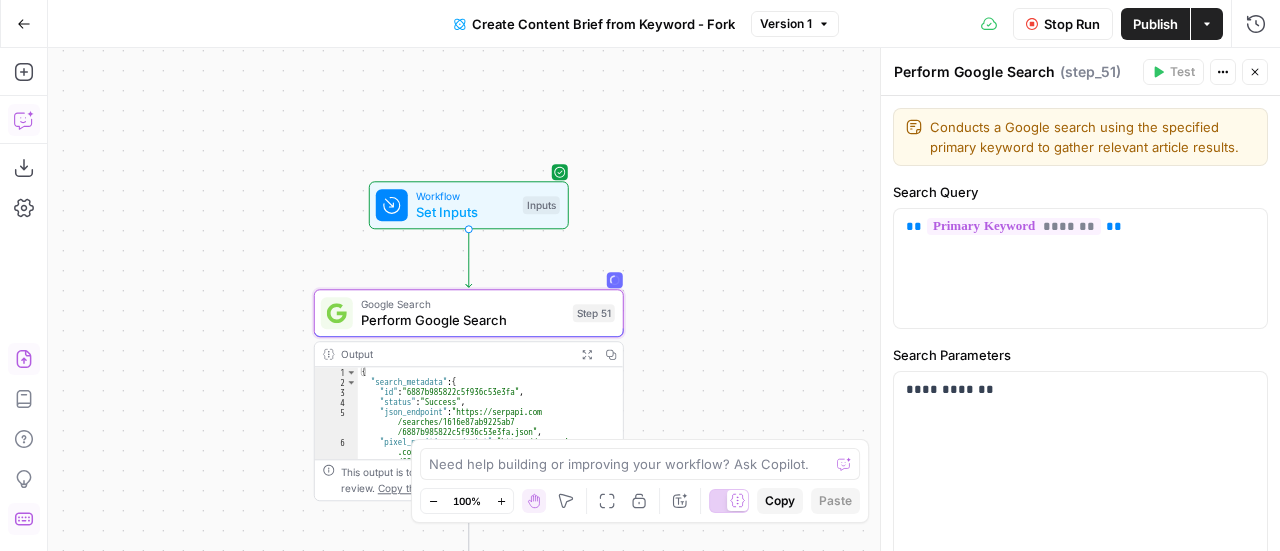 click on "Copilot" at bounding box center (24, 120) 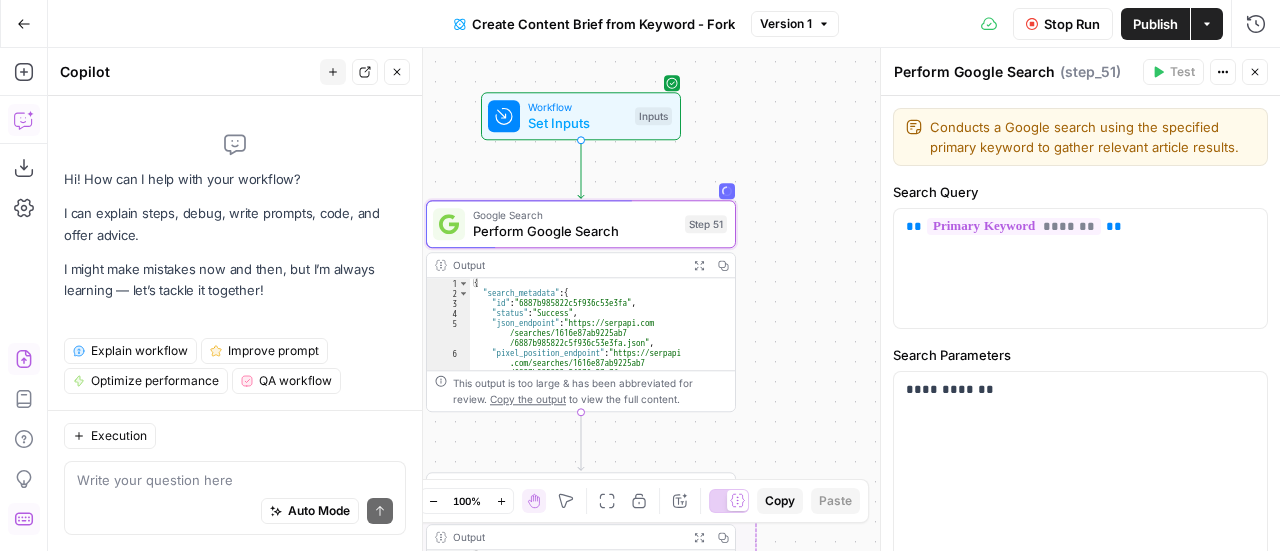 drag, startPoint x: 842, startPoint y: 213, endPoint x: 854, endPoint y: 231, distance: 21.633308 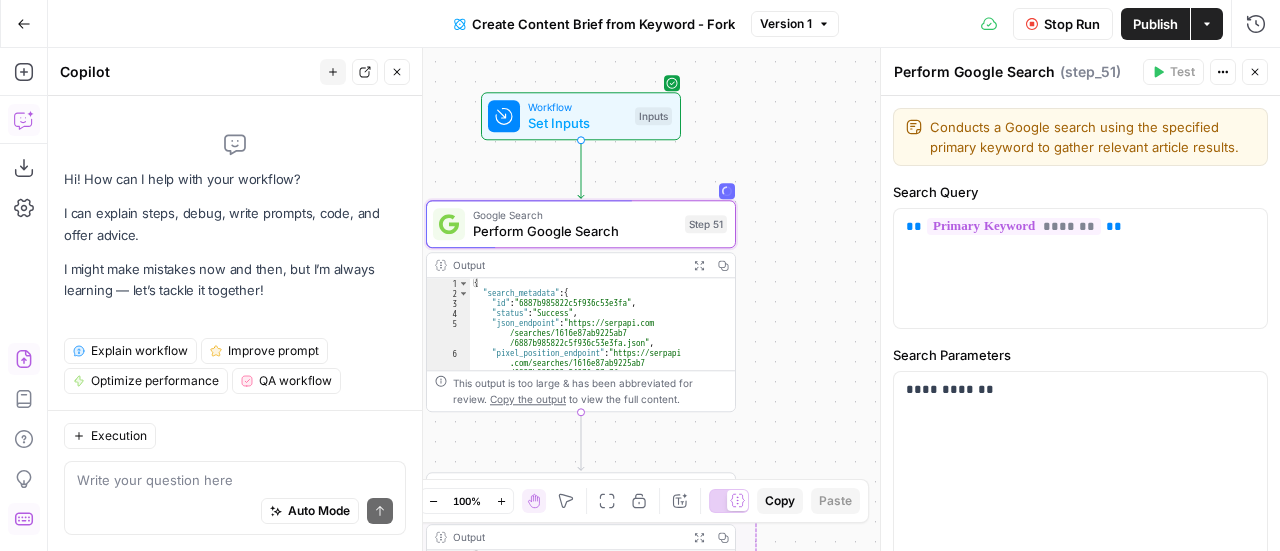 click on "Workflow Set Inputs Inputs Google Search Perform Google Search Step 51 Output Expand Output Copy 1 2 3 4 5 6 {    "search_metadata" :  {      "id" :  "[ID]" ,      "status" :  "Success" ,      "json_endpoint" :  "https://serpapi.com          /searches/[ID]          /[ID].json" ,      "pixel_position_endpoint" :  "https://serpapi          .com/searches/[ID]          /[ID]          .json_with_pixel_position" ,     This output is too large & has been abbreviated for review.   Copy the output   to view the full content. Loop Iteration Label if relevant Step 207 Output Expand Output Copy 1 2 3 4 5 6 7 8 9 10 11 12 13 14 15 [    {      "relevant" :  "false"    } ,    {      "relevant" :  "true"    } ,    {      "relevant" :  "true"    } ,    {      "relevant" :  "true"    } ,    {      "relevant" :  "true"     LLM · GPT-4o Mini Determine if relevant Step 208 Output Expand Output Copy 1 2" at bounding box center (664, 299) 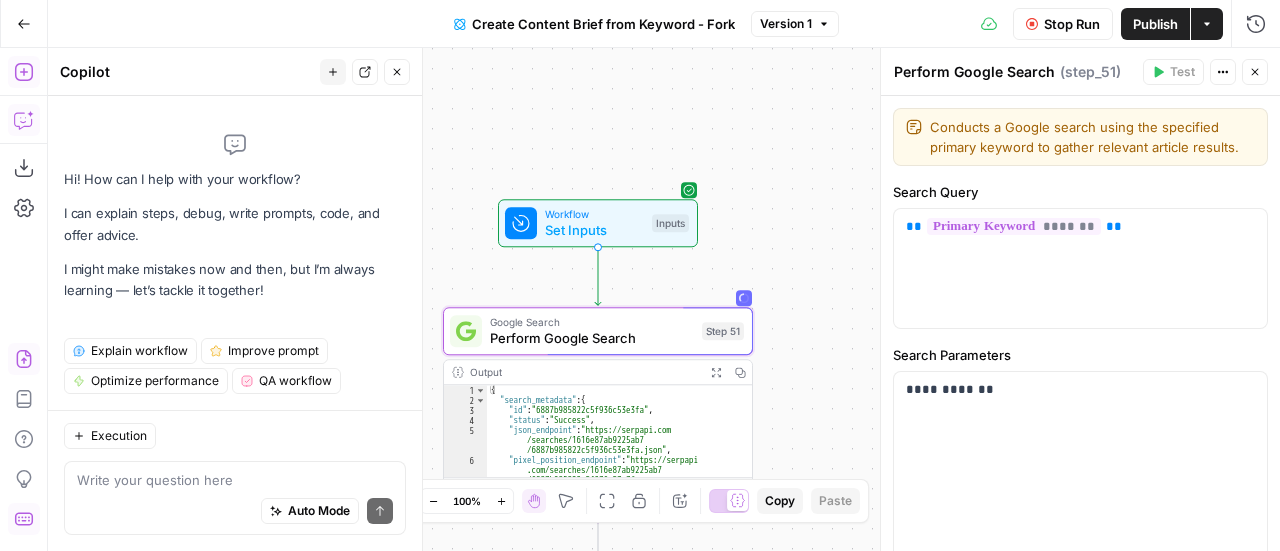 click 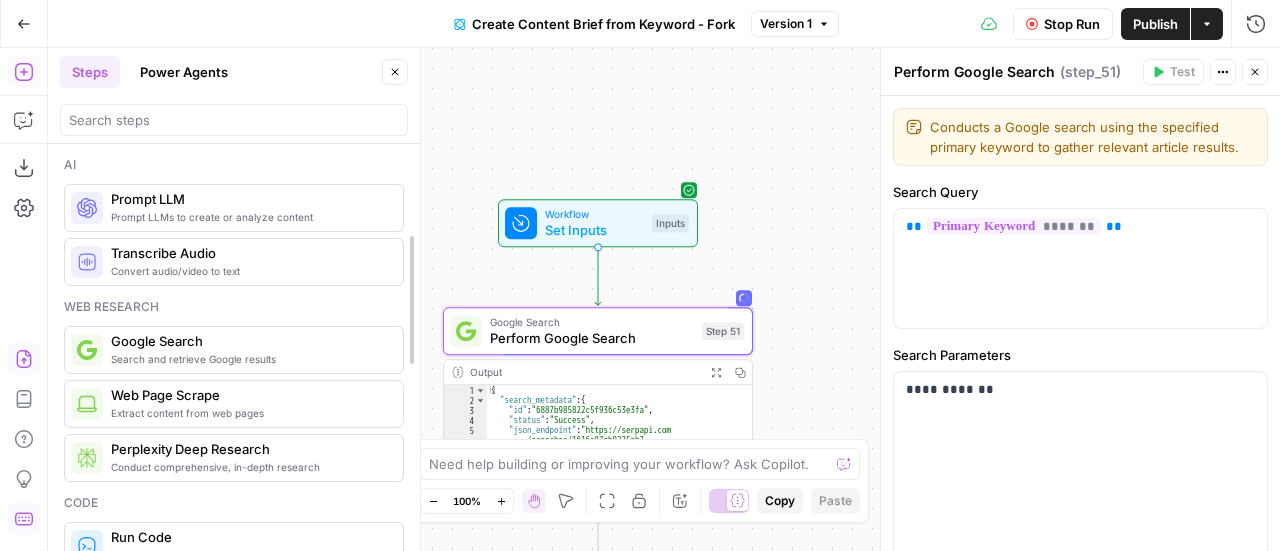drag, startPoint x: 412, startPoint y: 179, endPoint x: 410, endPoint y: 199, distance: 20.09975 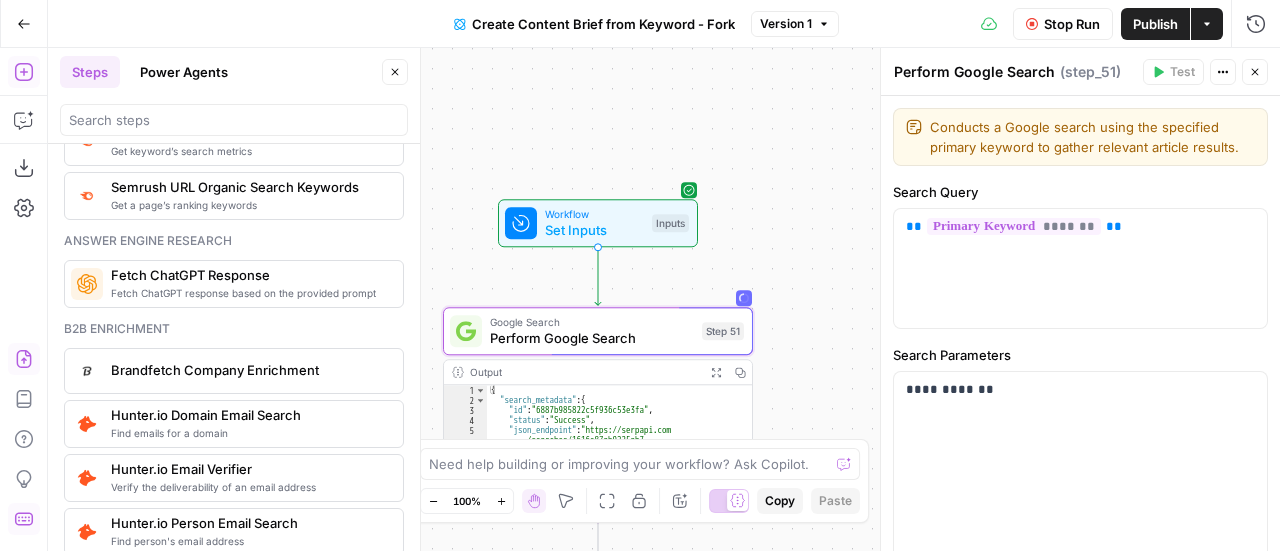 scroll, scrollTop: 2600, scrollLeft: 0, axis: vertical 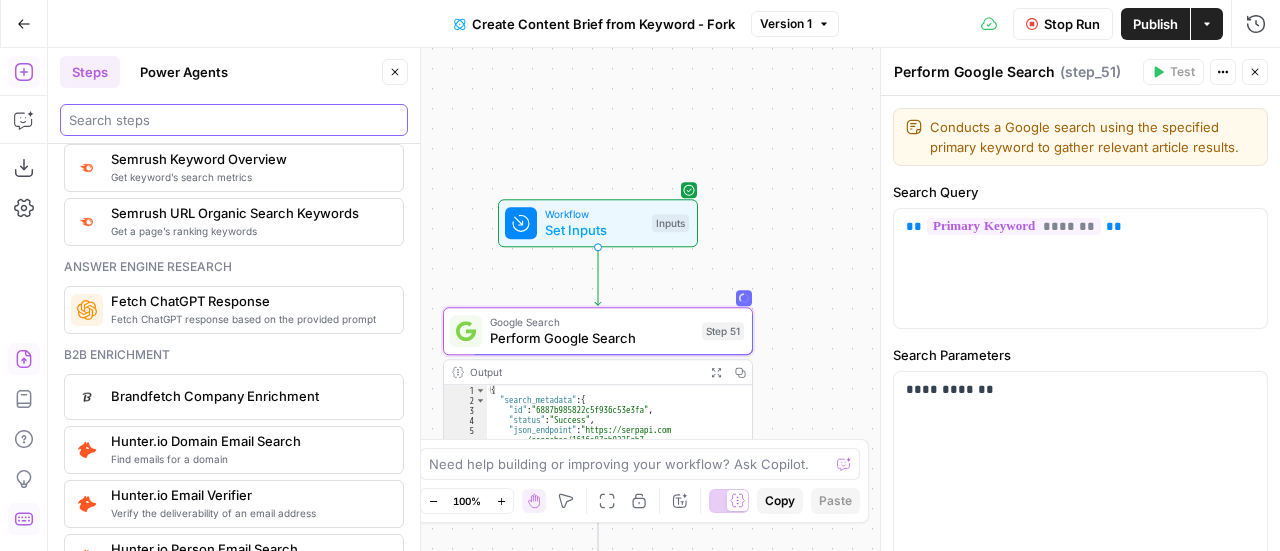 click at bounding box center (234, 120) 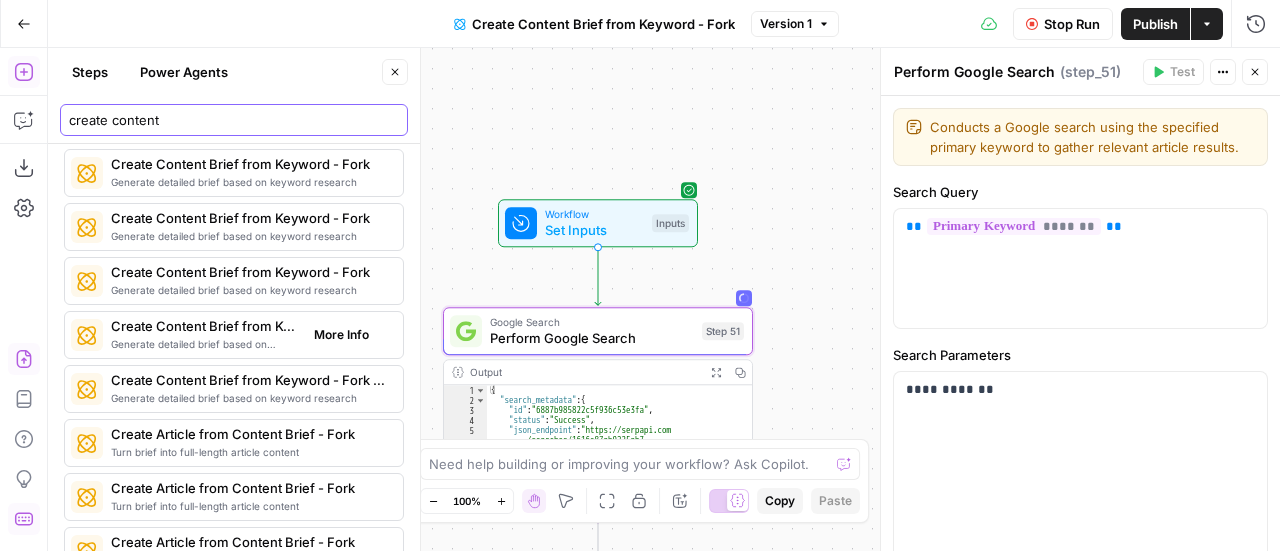 scroll, scrollTop: 1900, scrollLeft: 0, axis: vertical 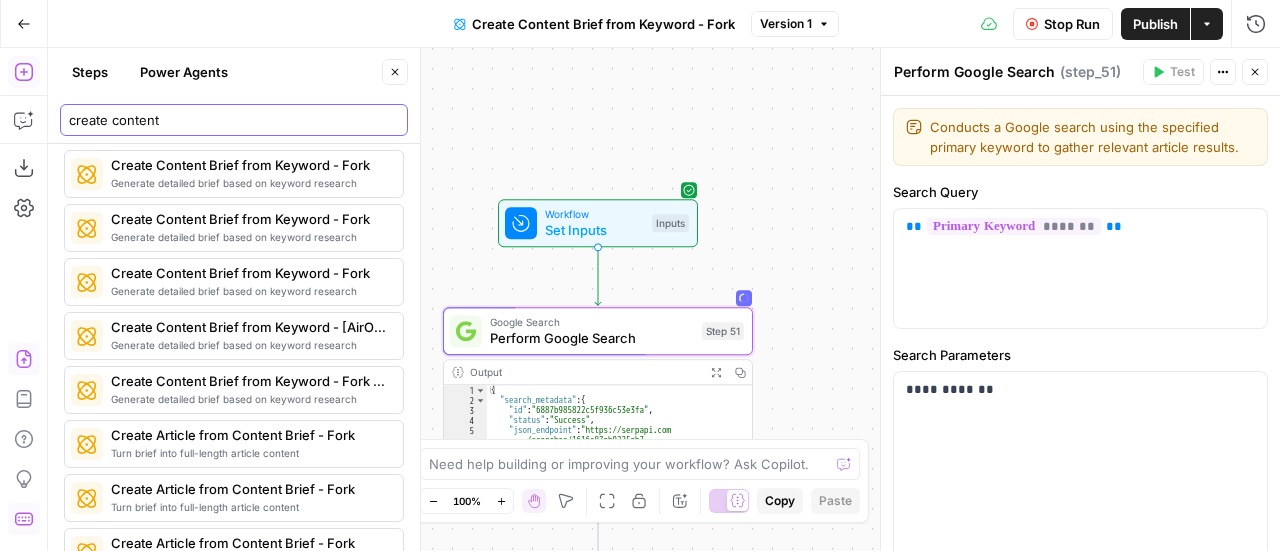 type on "create content" 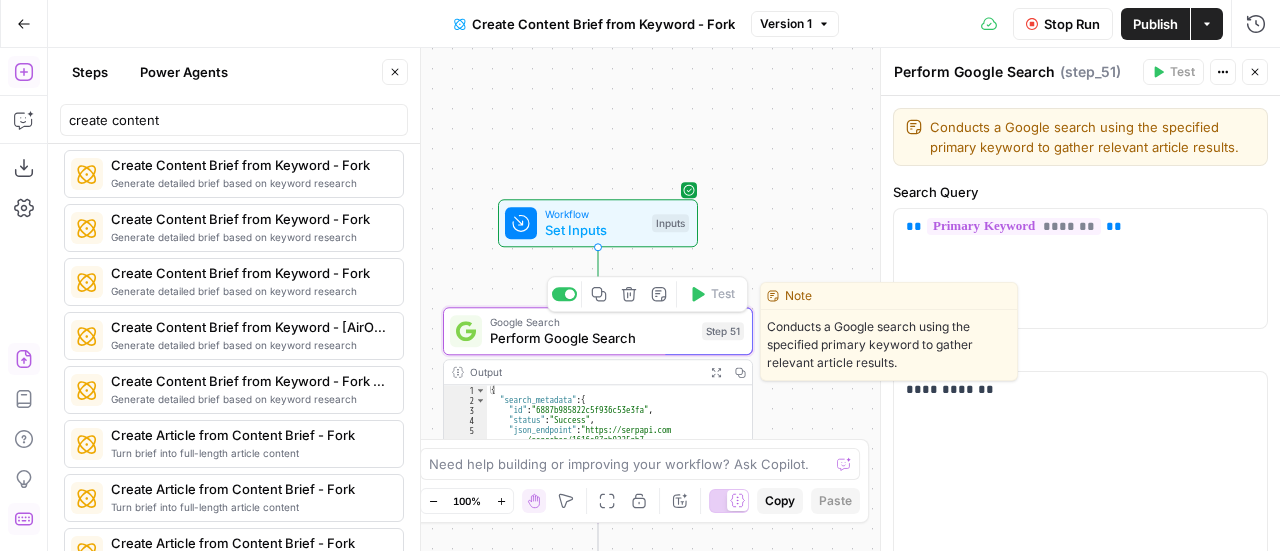 click on "Perform Google Search" at bounding box center [592, 338] 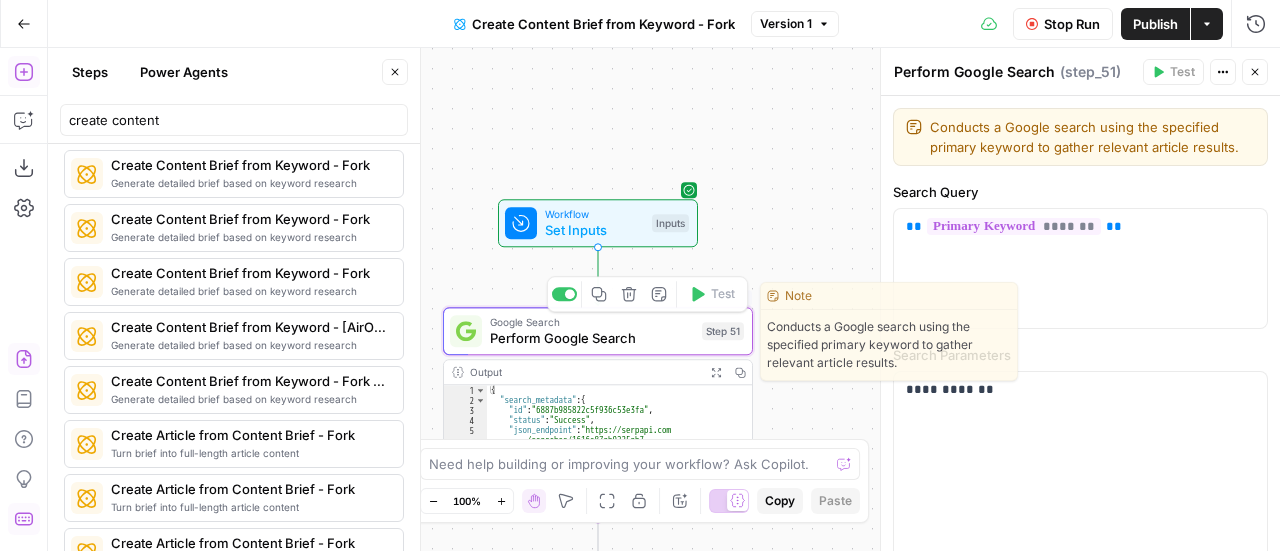 click on "Conducts a Google search using the specified primary keyword to gather relevant article results." at bounding box center [889, 345] 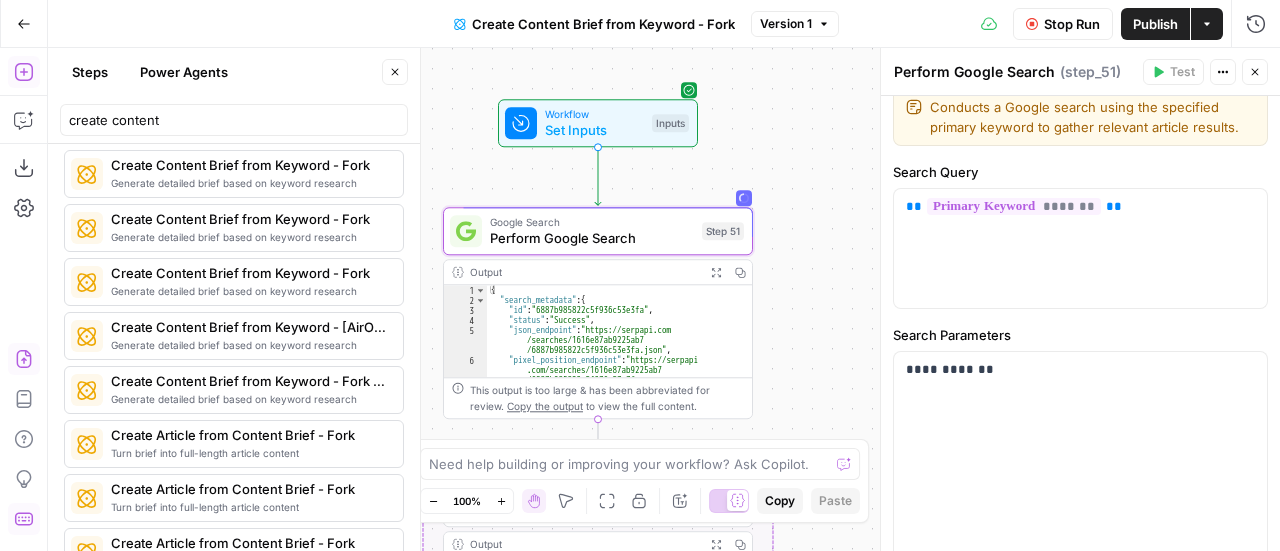 scroll, scrollTop: 0, scrollLeft: 0, axis: both 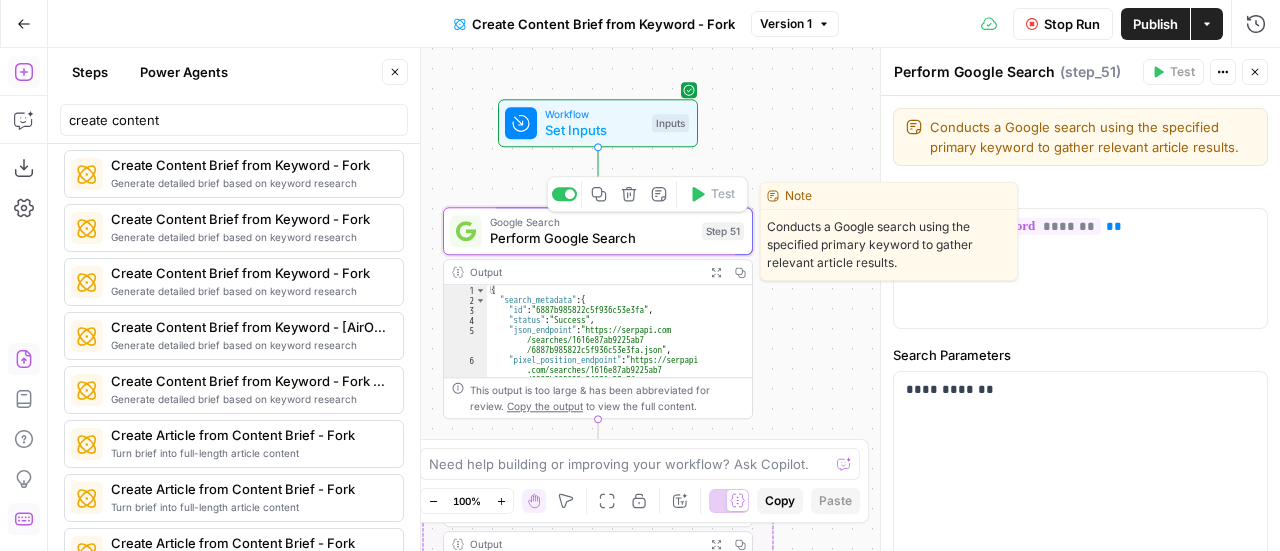 click on "Perform Google Search" at bounding box center (592, 238) 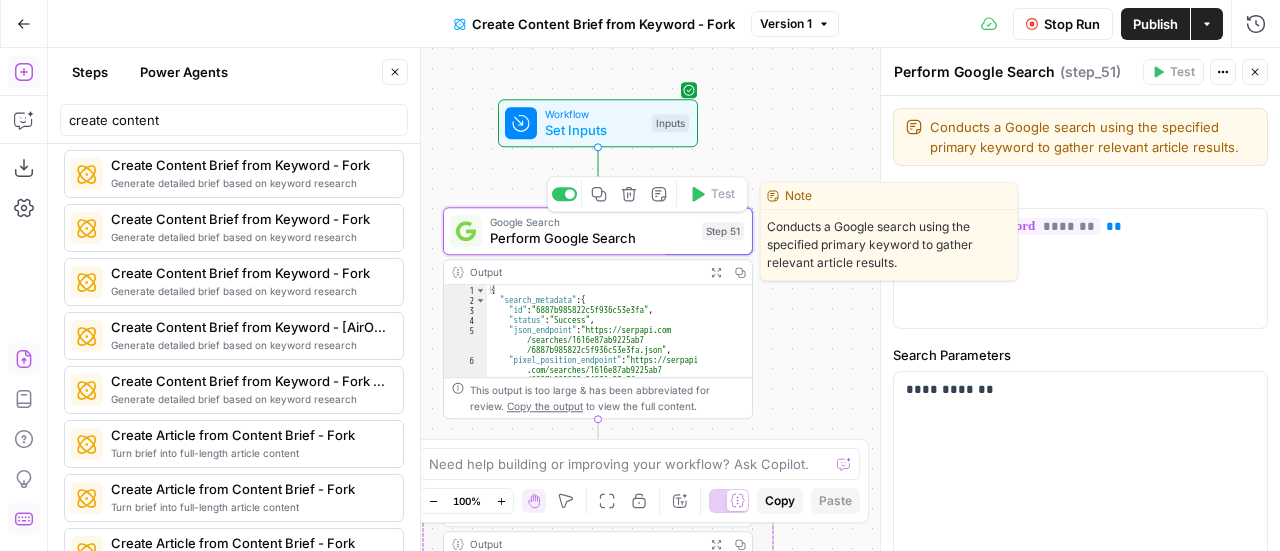 click on "Perform Google Search" at bounding box center [592, 238] 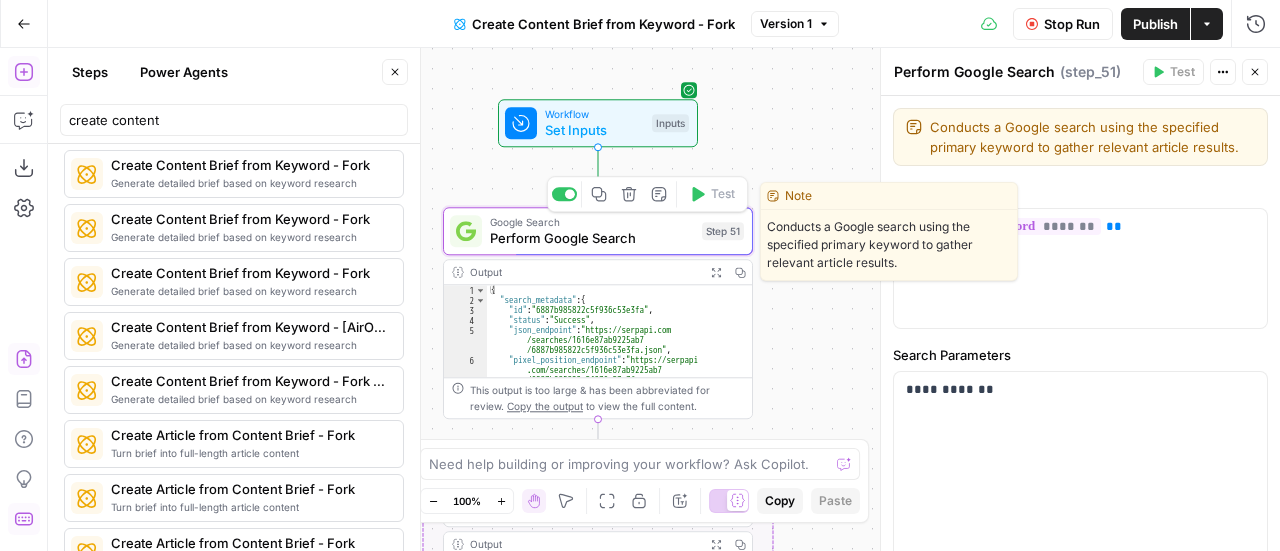 click on "Perform Google Search" at bounding box center [592, 238] 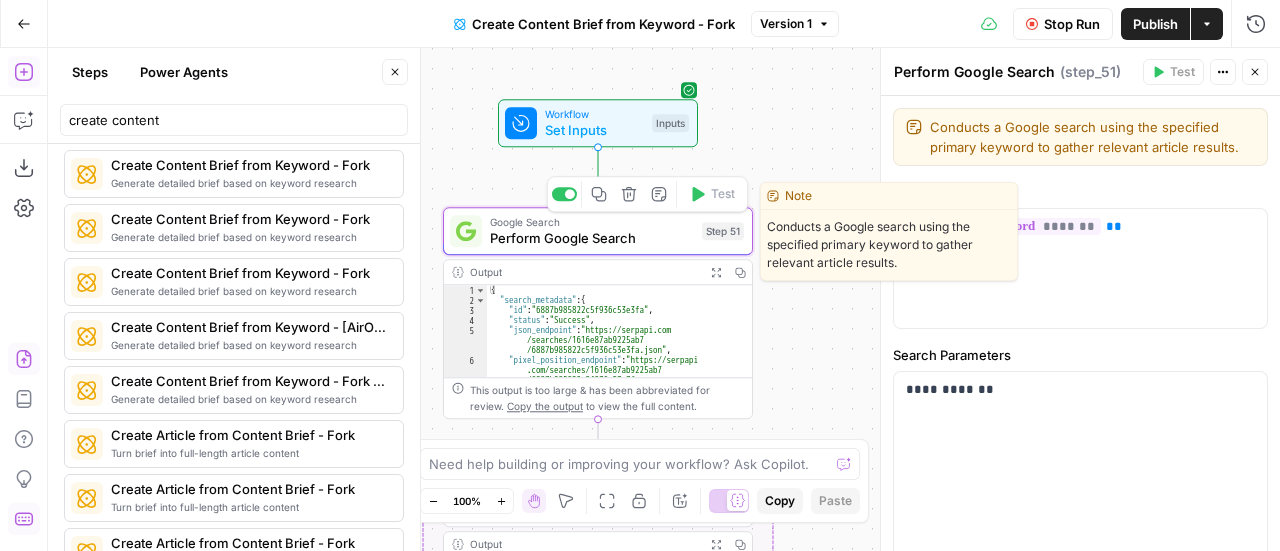 click on "Perform Google Search" at bounding box center [592, 238] 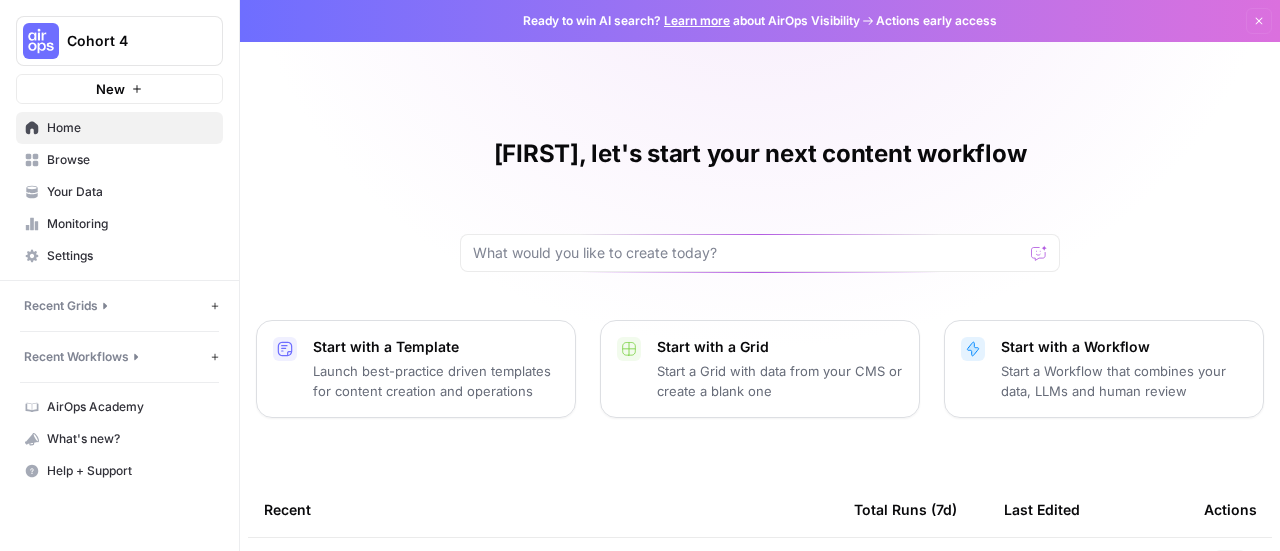 scroll, scrollTop: 0, scrollLeft: 0, axis: both 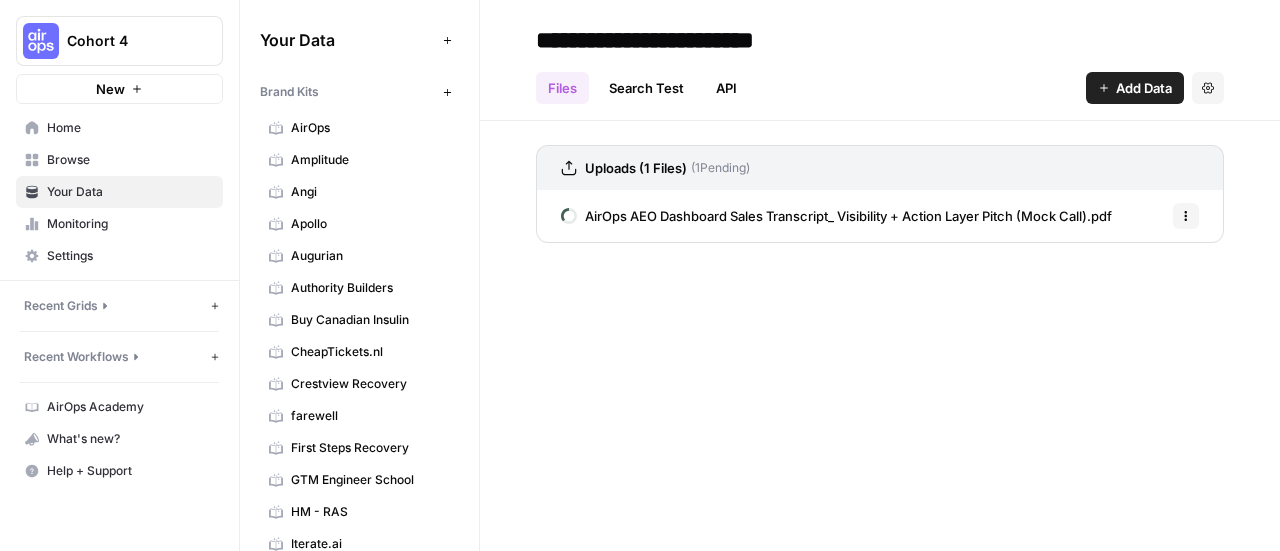 click on "Monitoring" at bounding box center [130, 224] 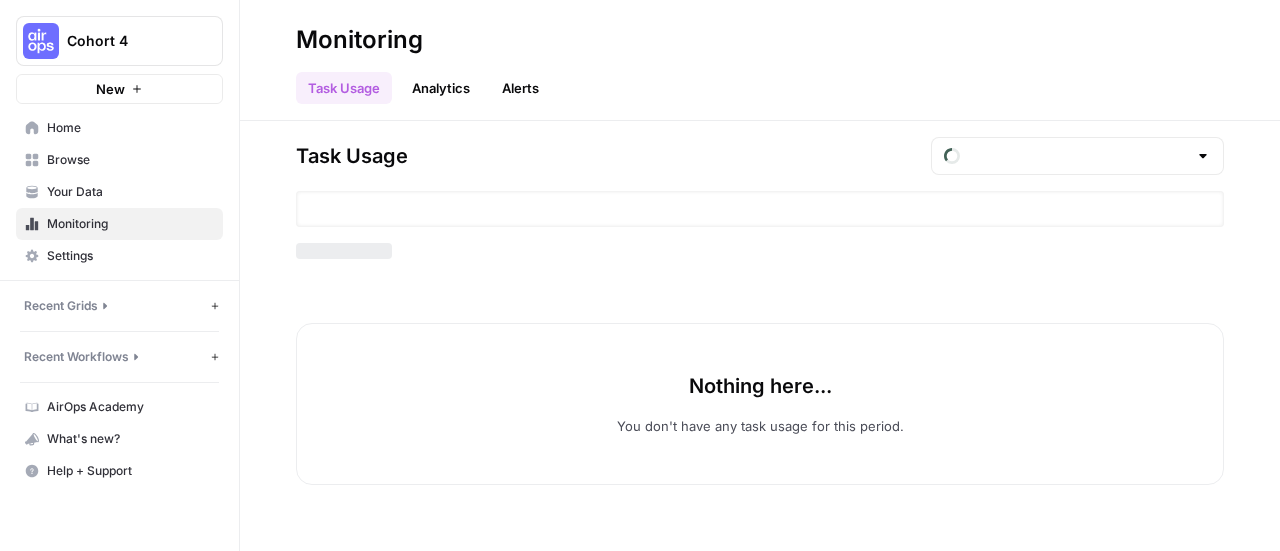 type on "July Tasks" 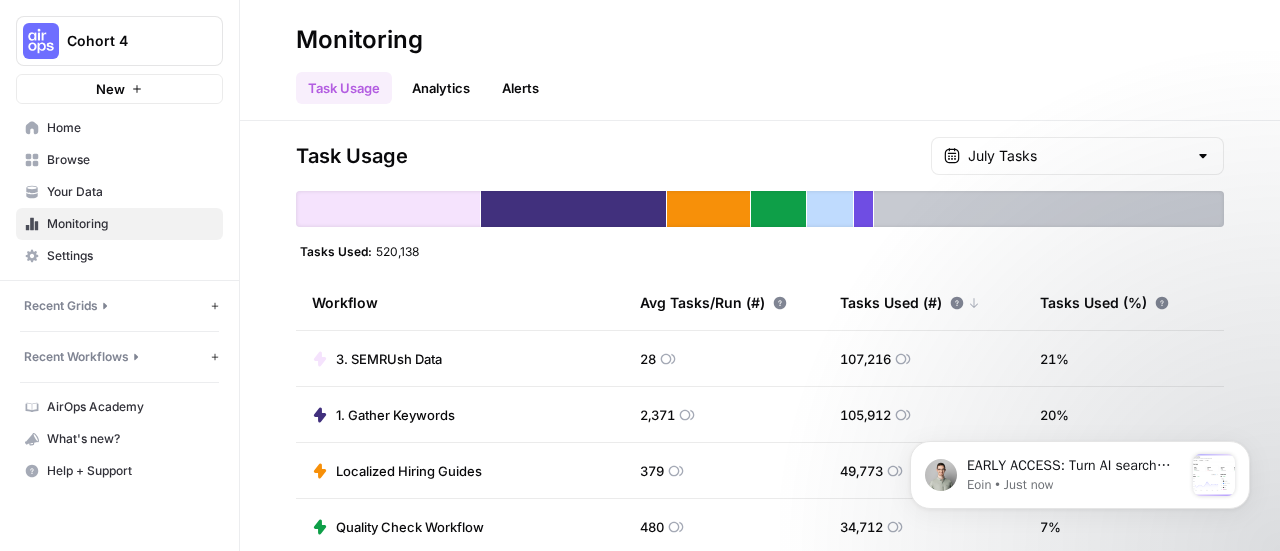 scroll, scrollTop: 0, scrollLeft: 0, axis: both 